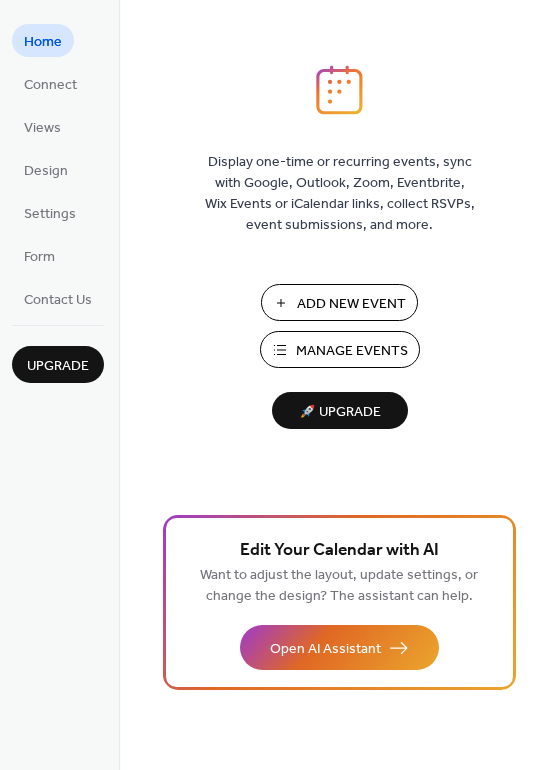 scroll, scrollTop: 0, scrollLeft: 0, axis: both 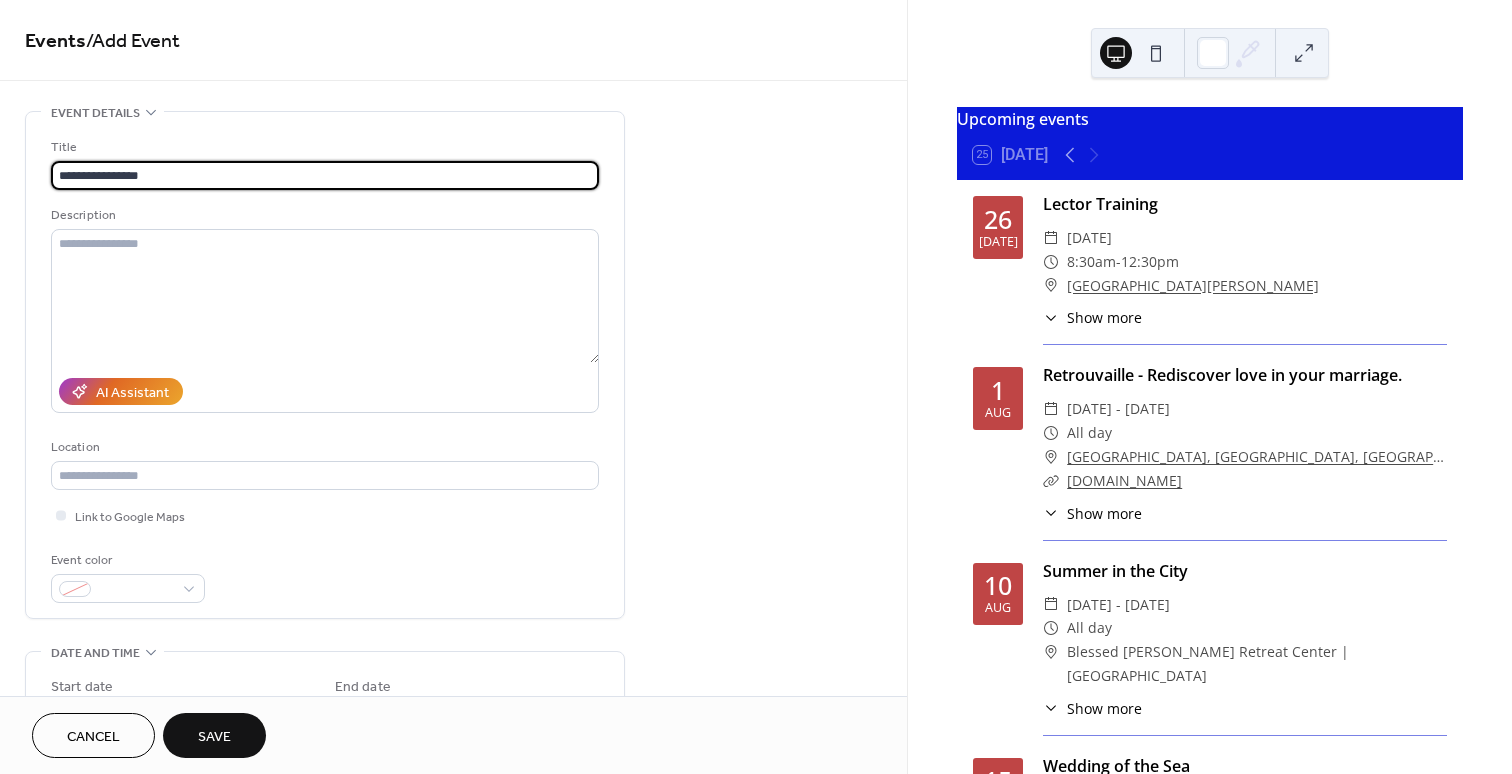 type on "**********" 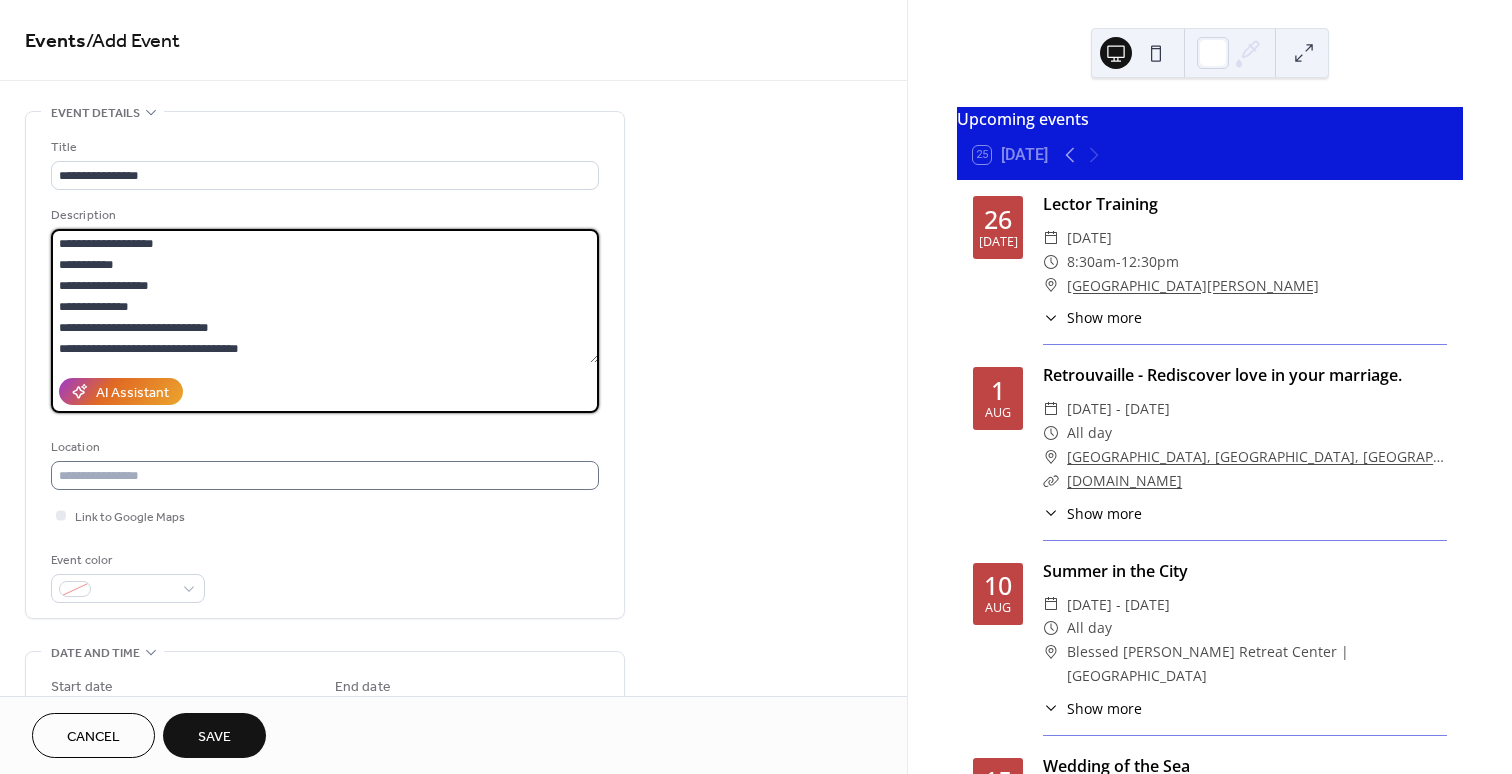 type on "**********" 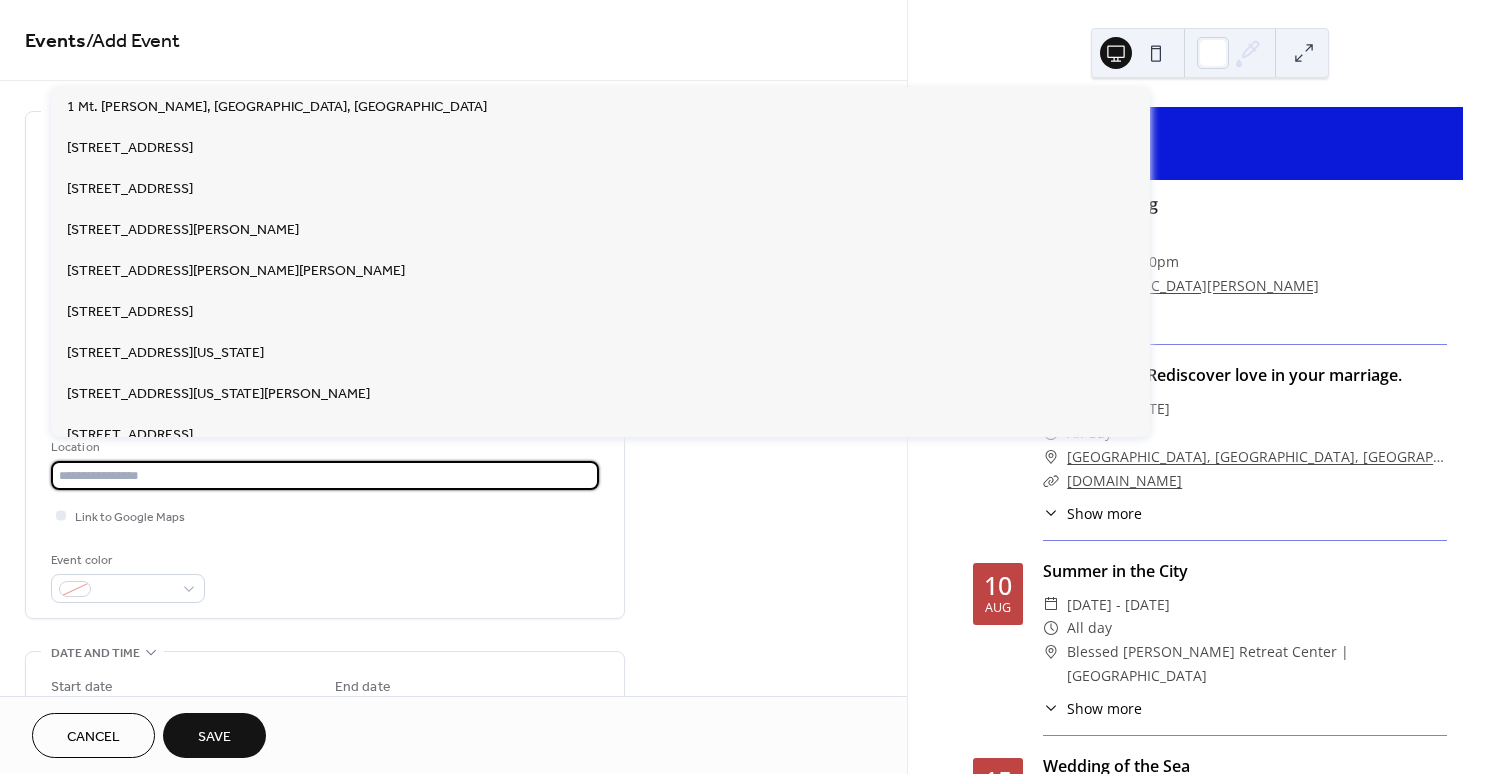 click at bounding box center [325, 475] 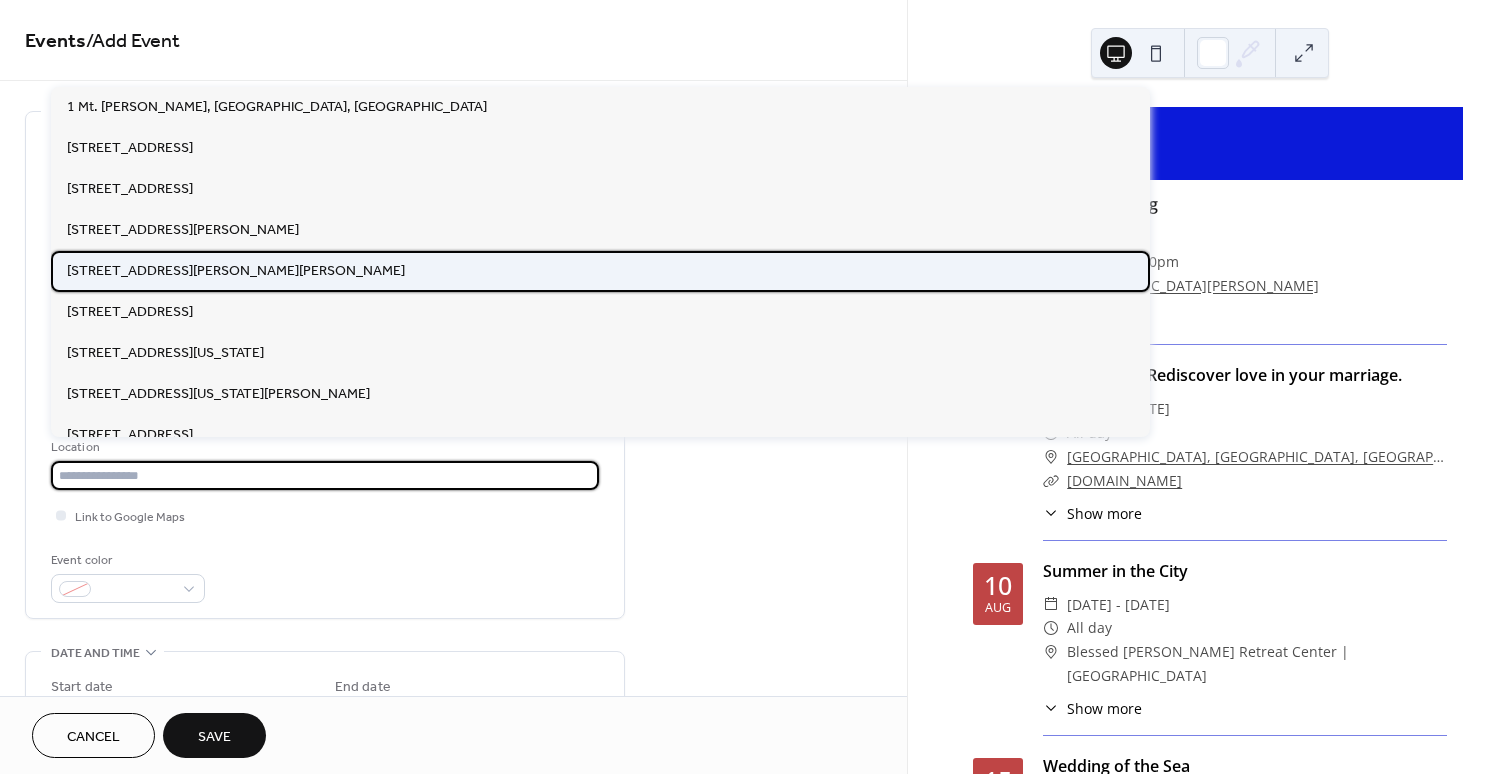 click on "[STREET_ADDRESS][PERSON_NAME][PERSON_NAME]" at bounding box center [236, 271] 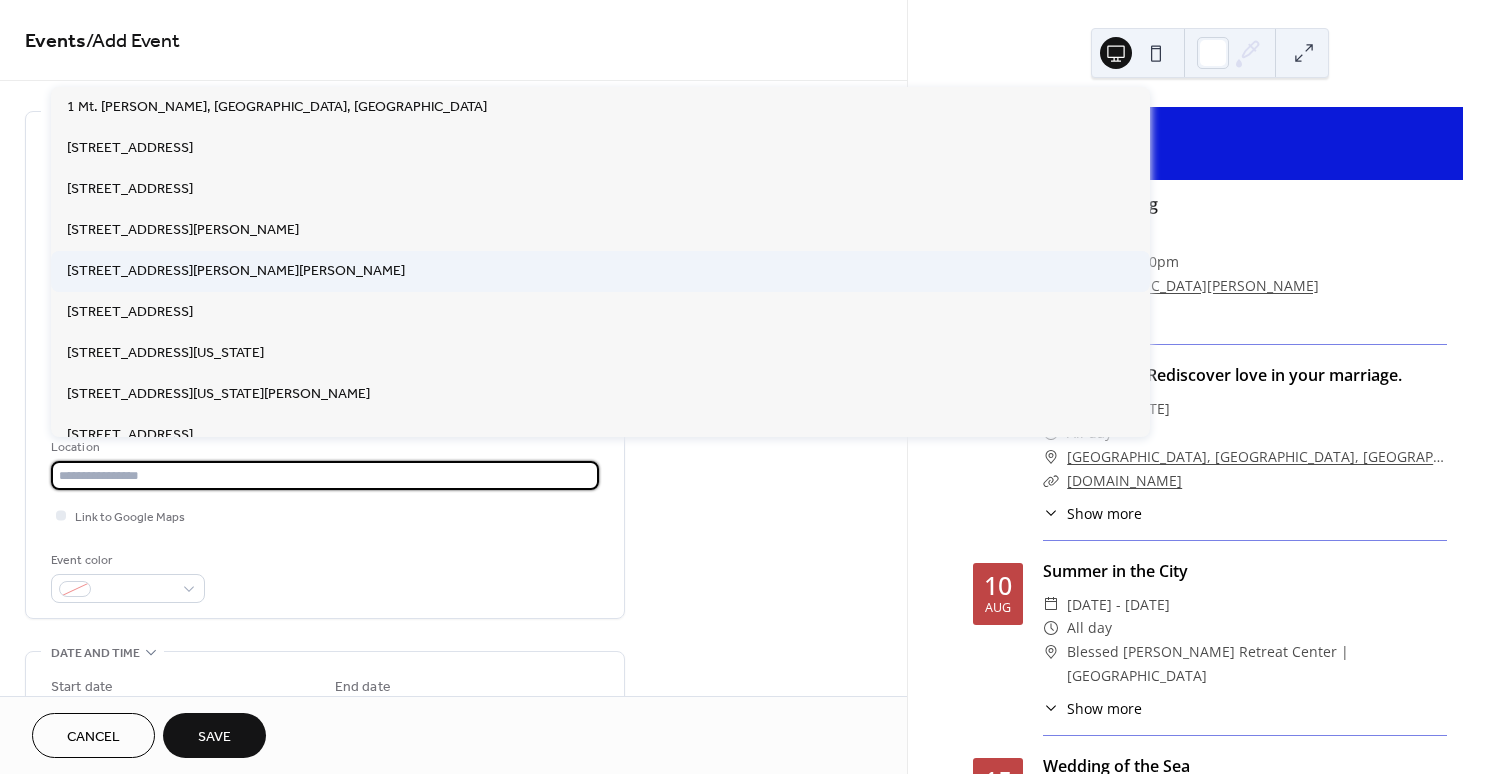 type on "**********" 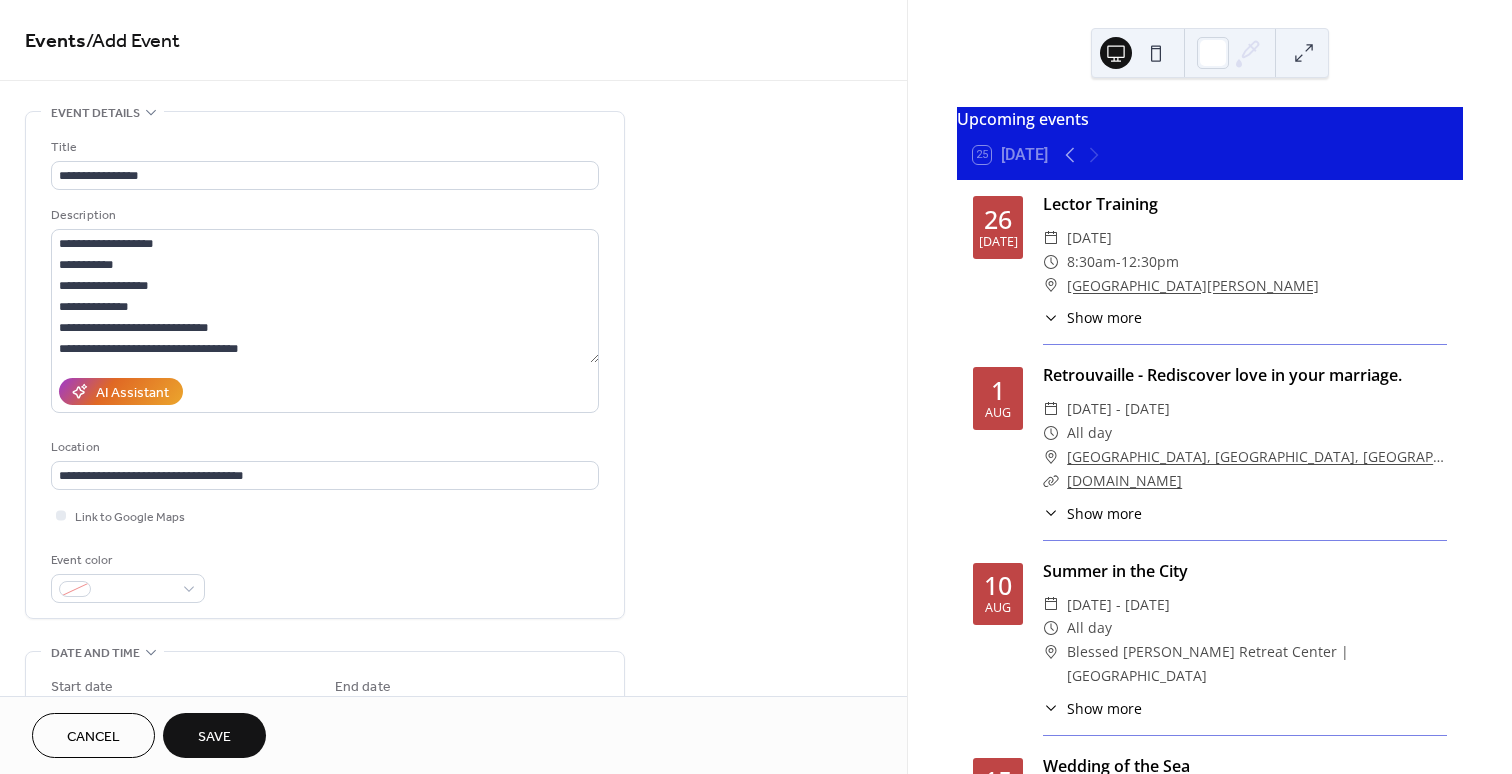 scroll, scrollTop: 239, scrollLeft: 0, axis: vertical 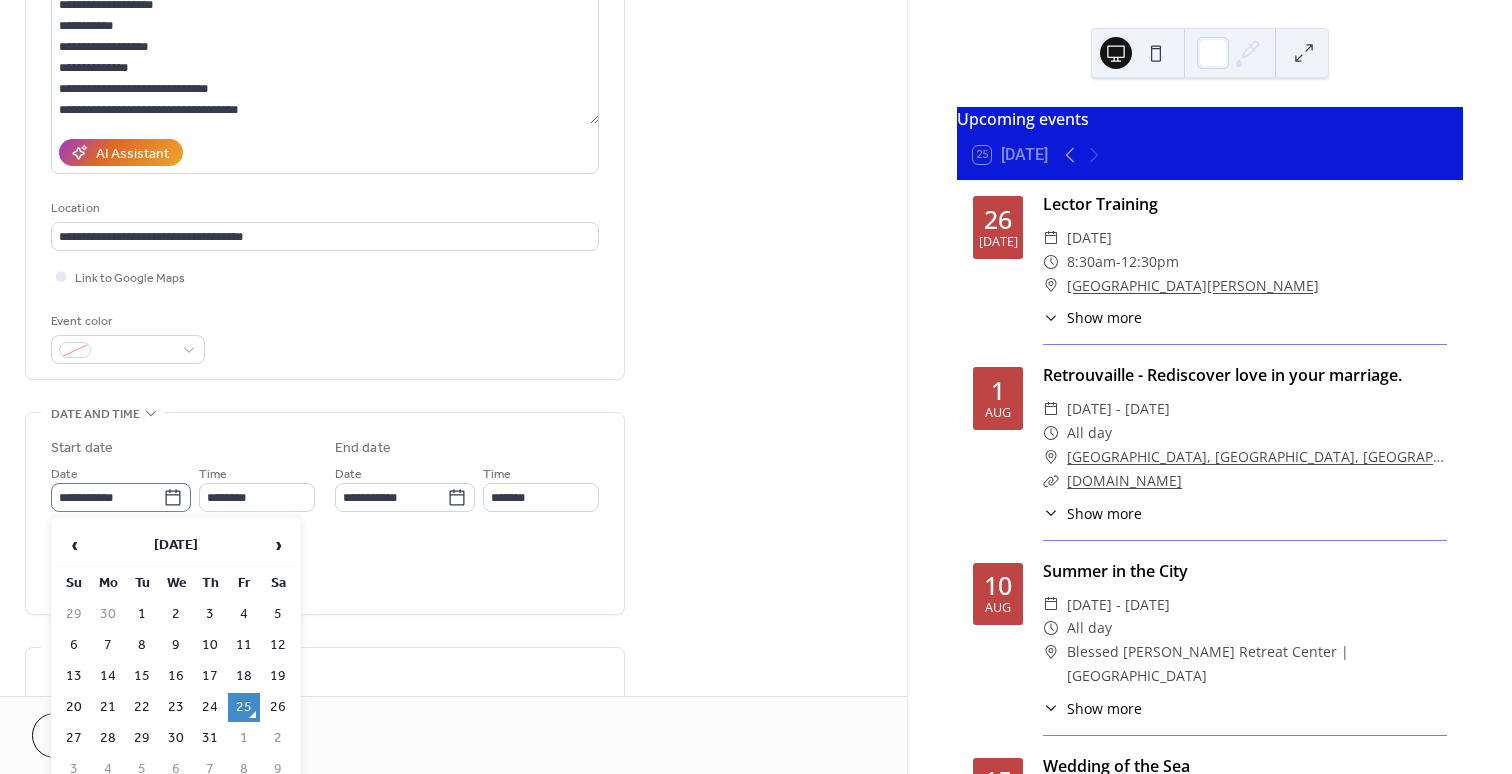 click 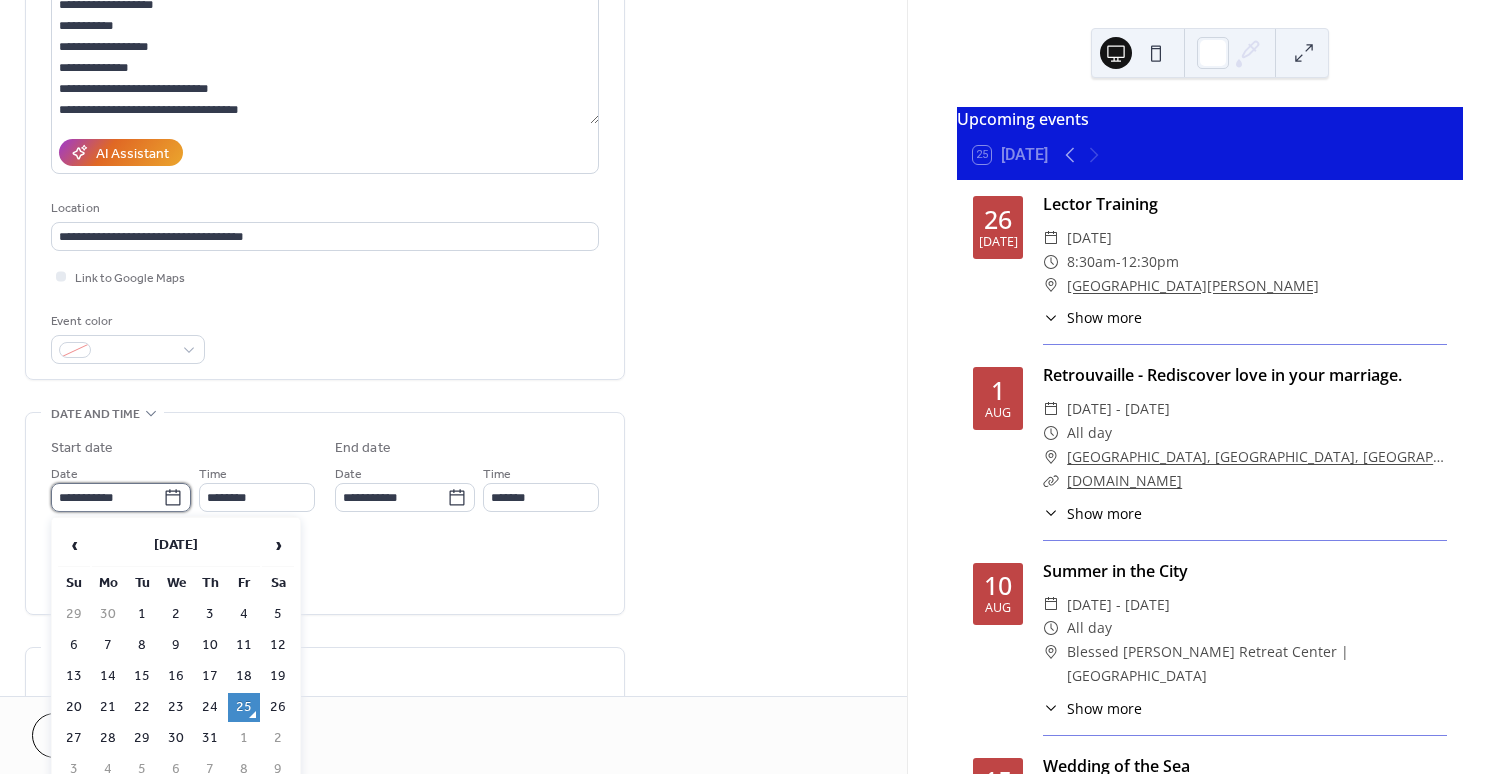 click on "**********" at bounding box center [107, 497] 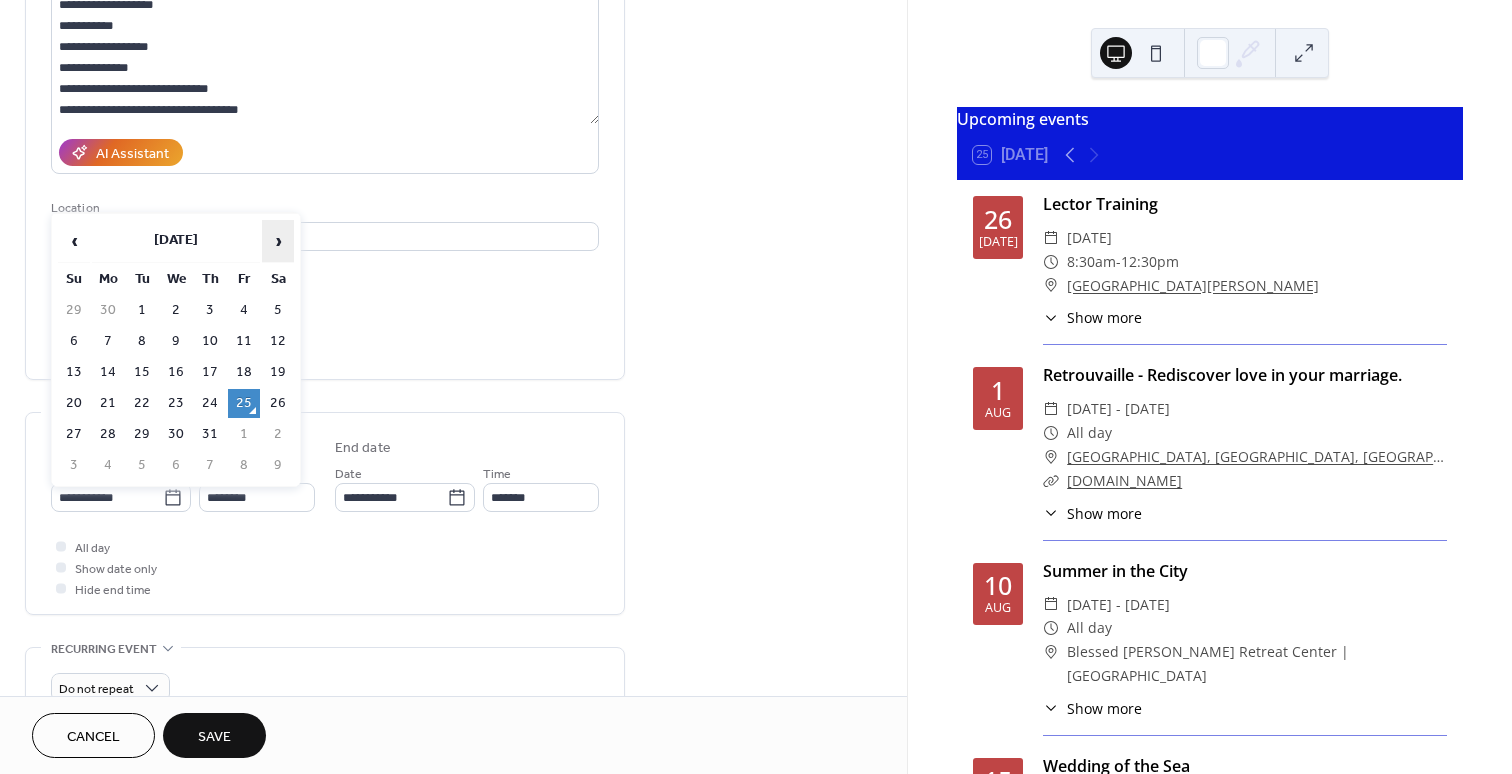 click on "›" at bounding box center [278, 241] 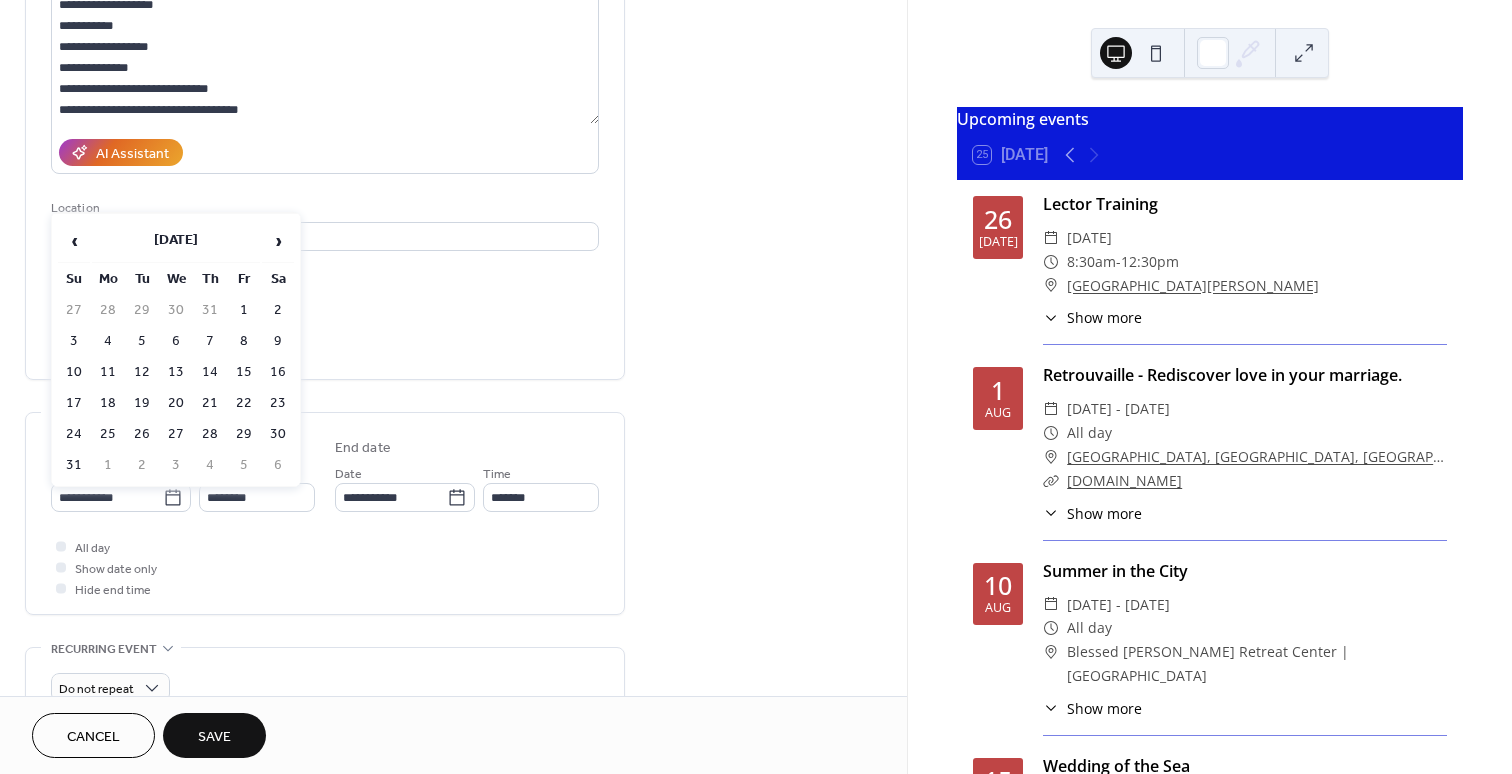 click on "4" at bounding box center (108, 341) 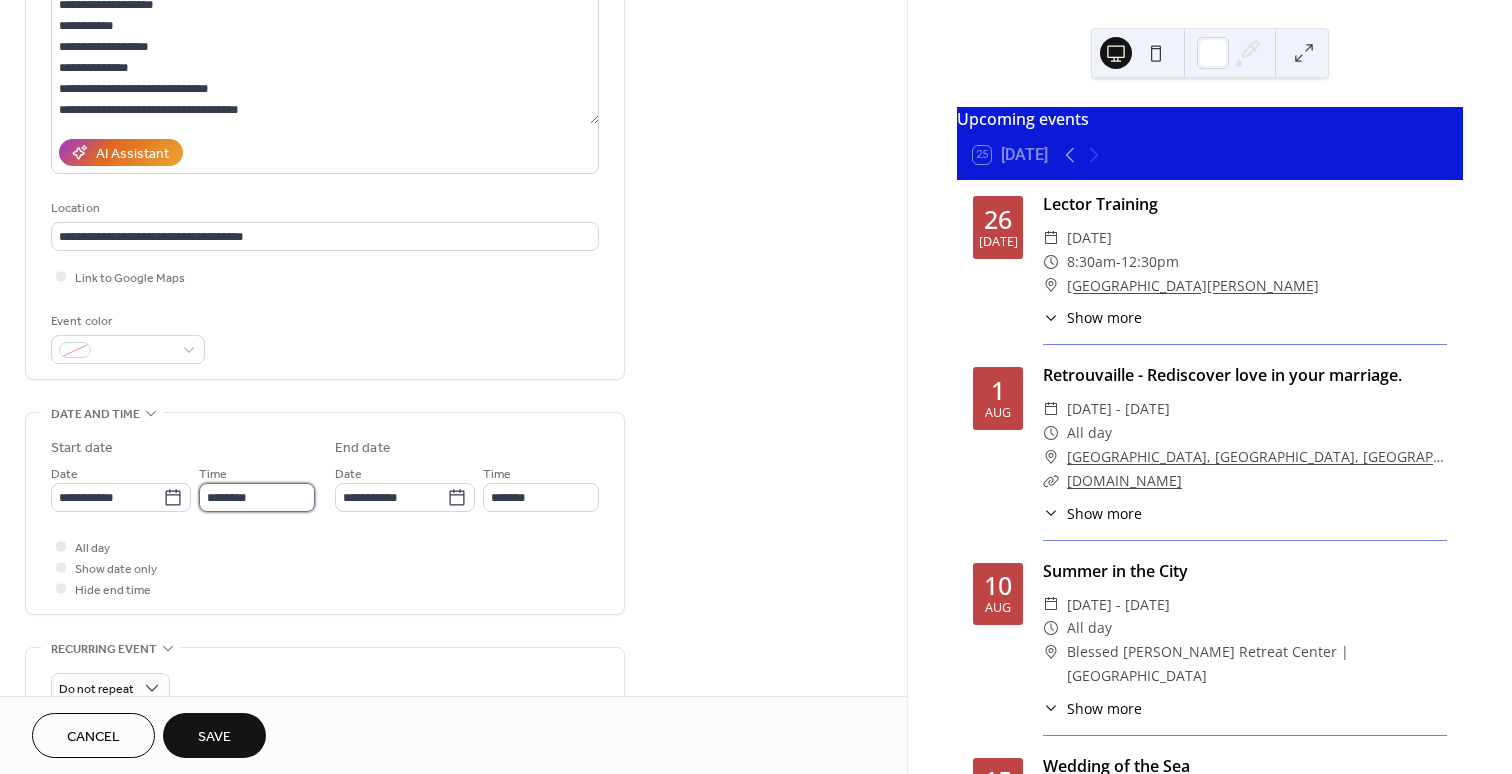 click on "********" at bounding box center (257, 497) 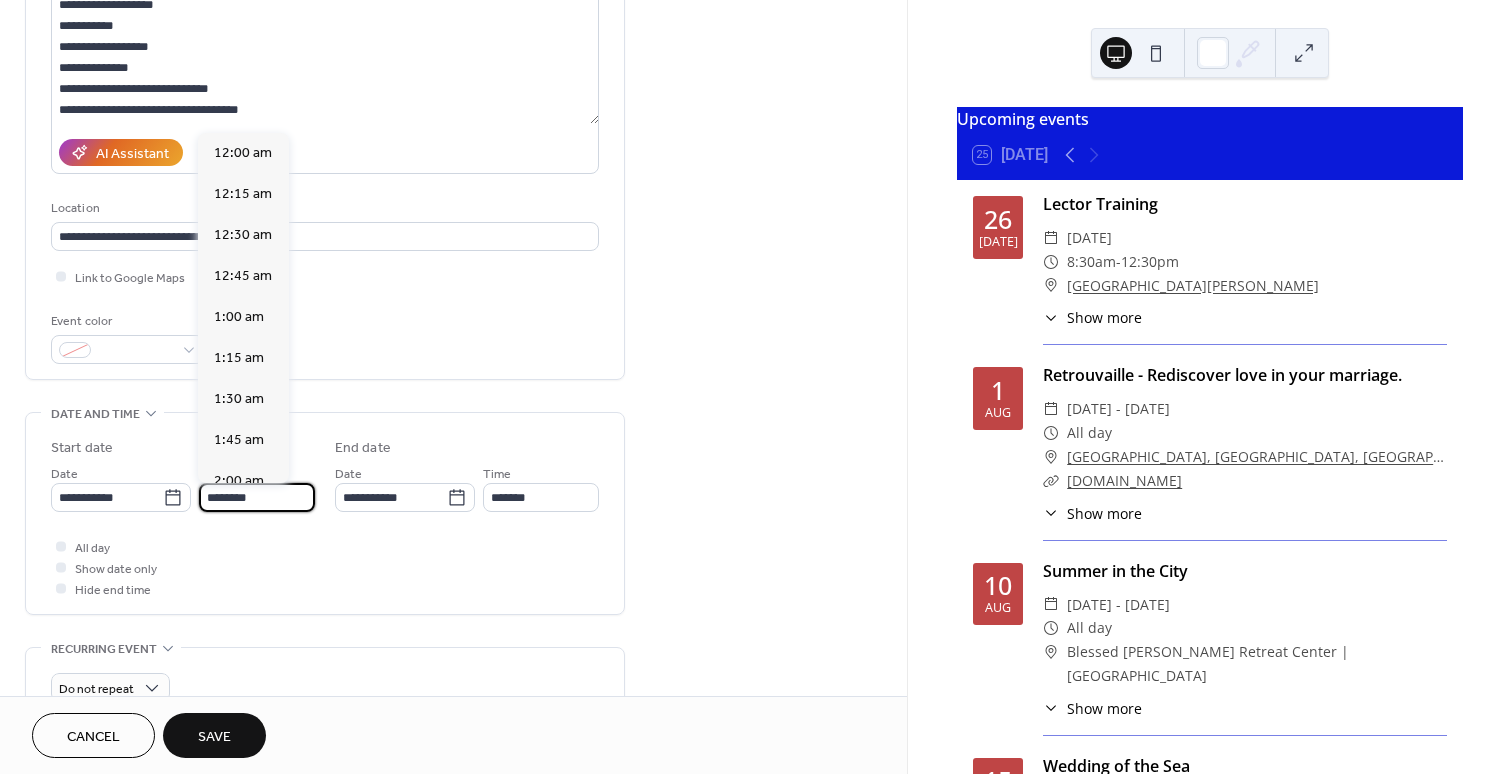 scroll, scrollTop: 1944, scrollLeft: 0, axis: vertical 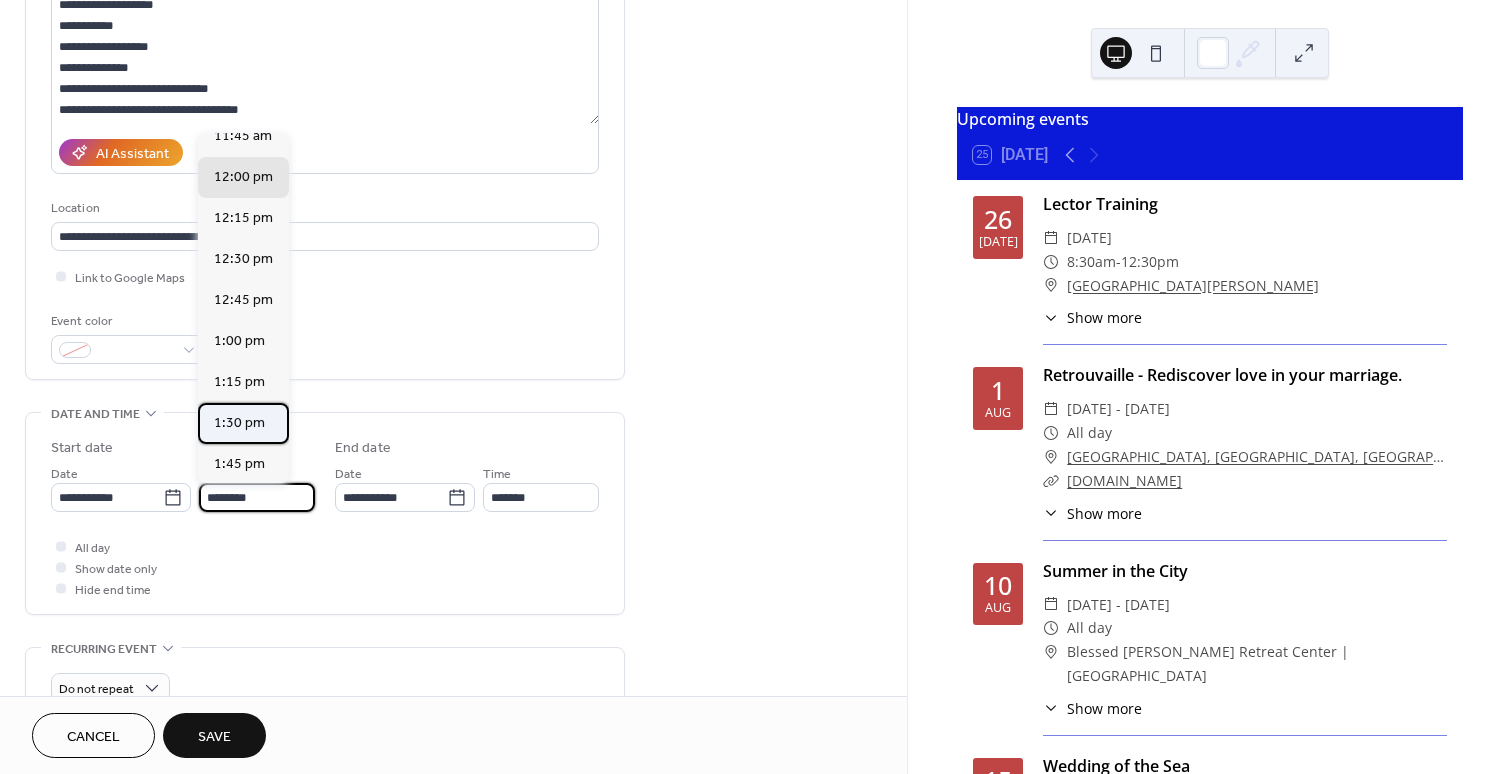 click on "1:30 pm" at bounding box center [239, 423] 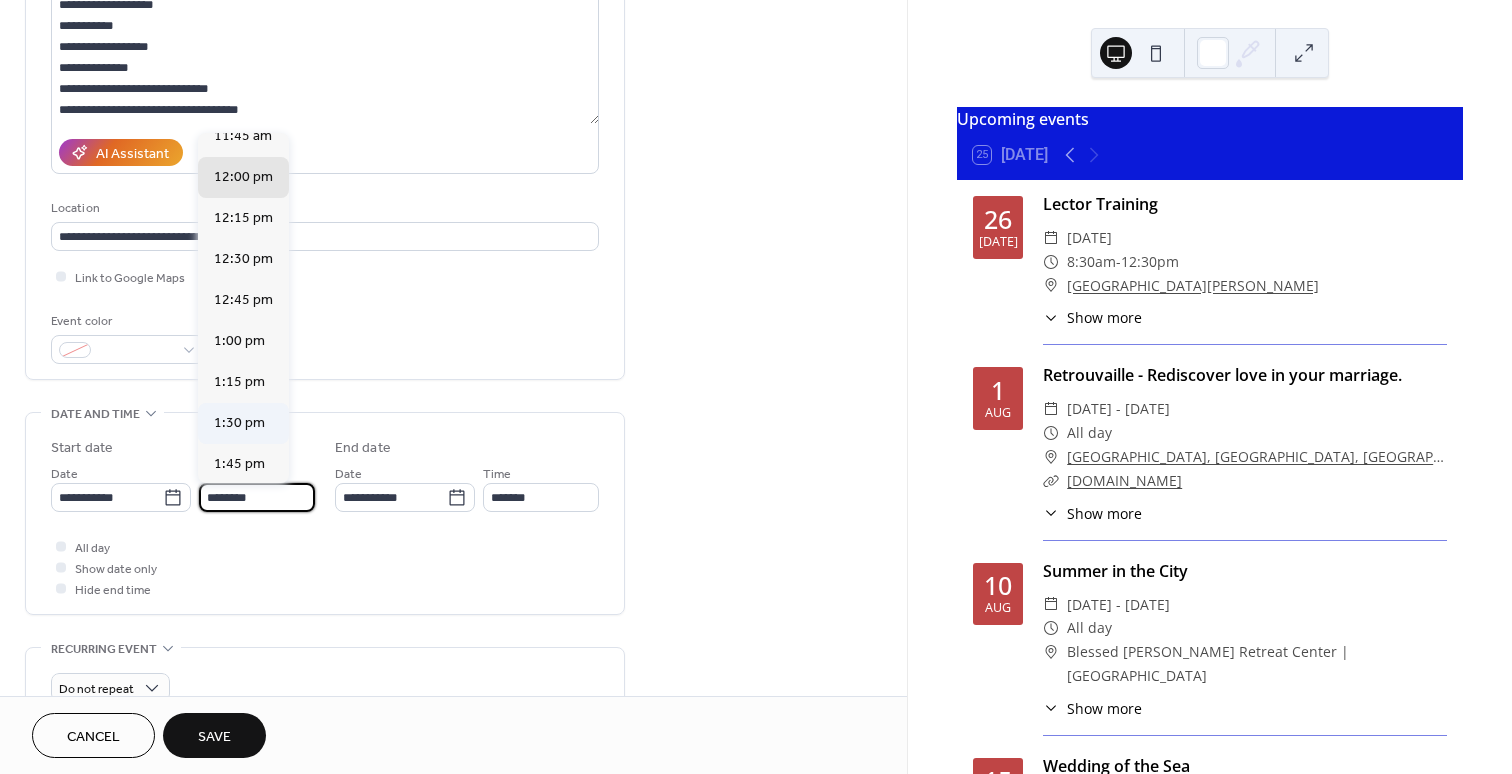 type on "*******" 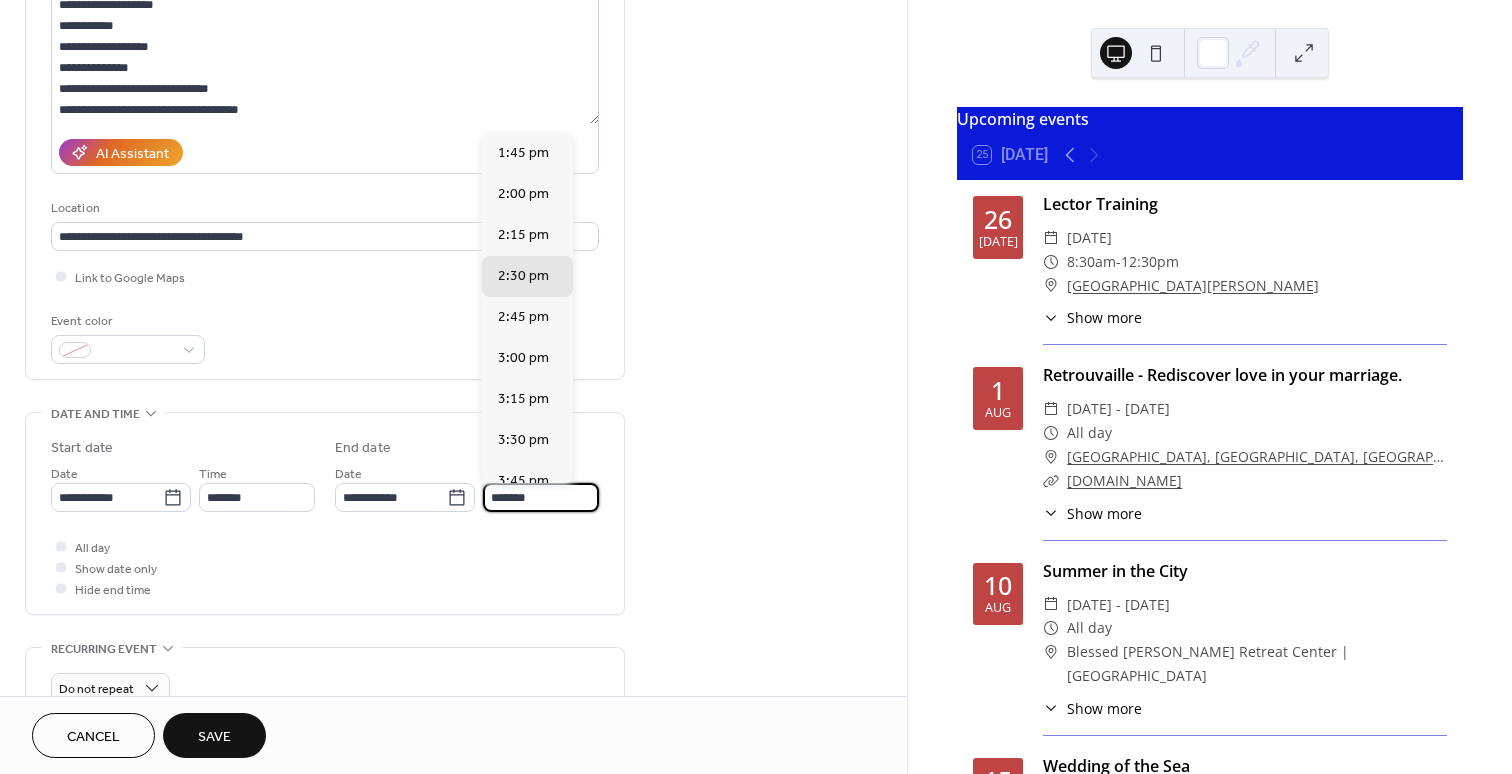 click on "*******" at bounding box center (541, 497) 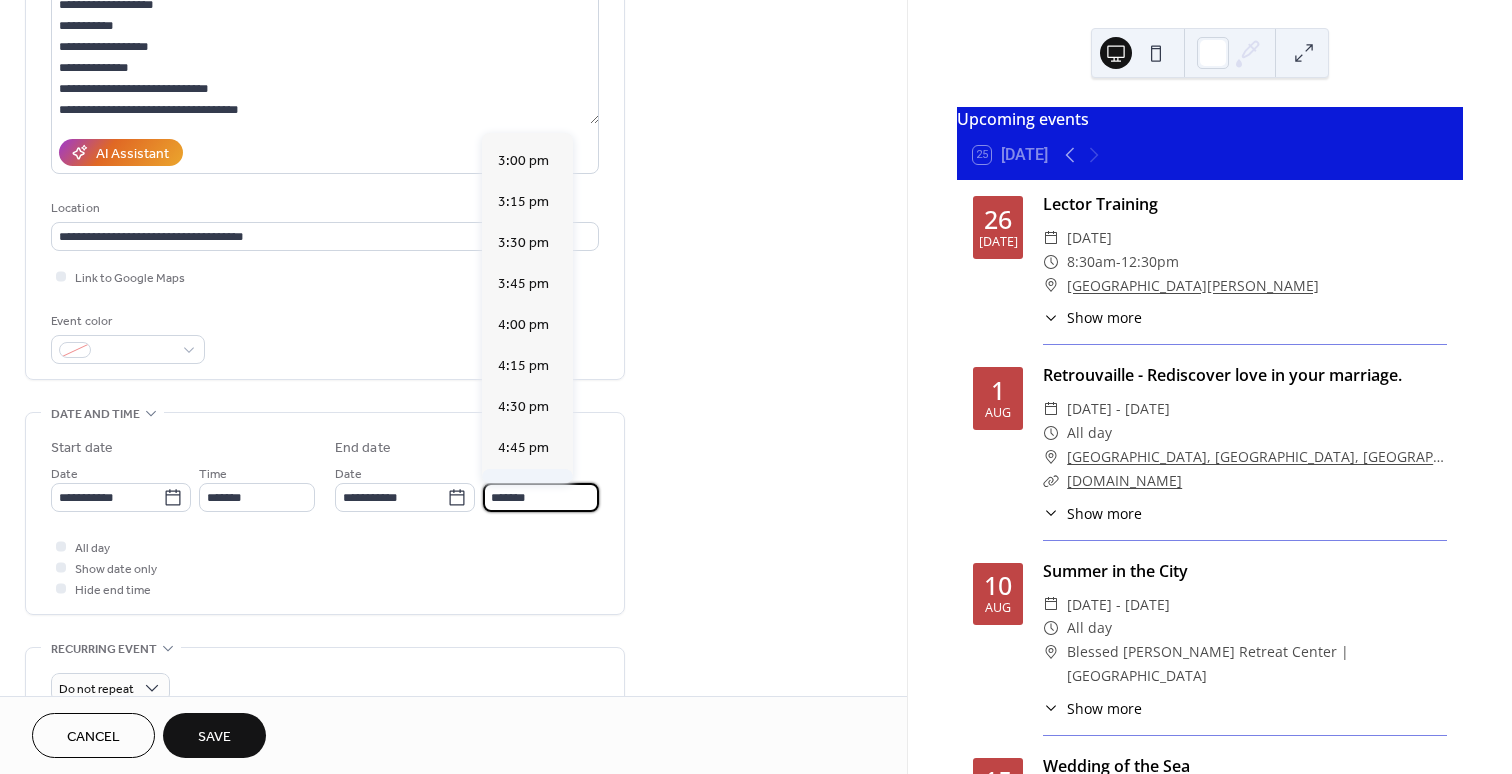 scroll, scrollTop: 462, scrollLeft: 0, axis: vertical 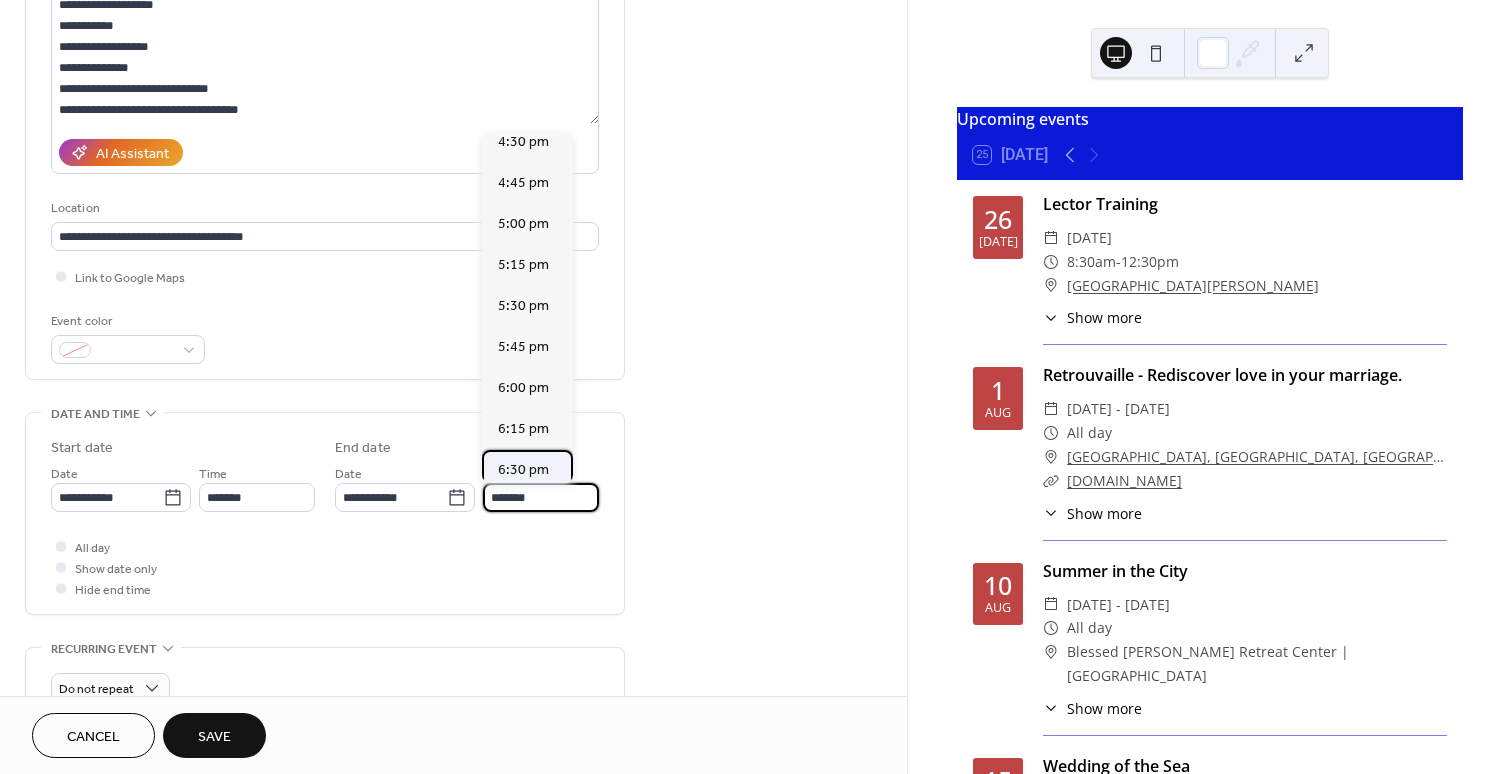 click on "6:30 pm" at bounding box center [523, 470] 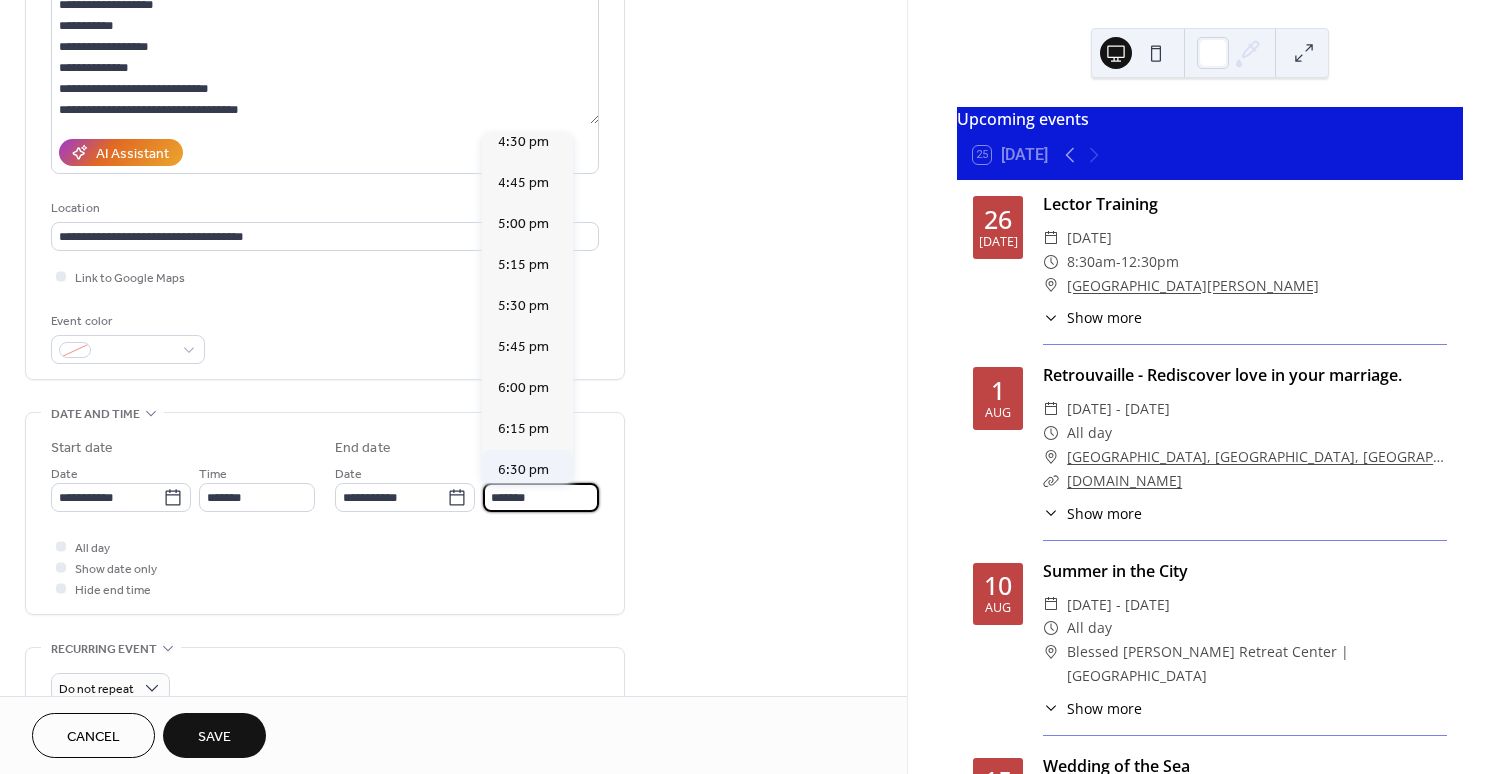 type on "*******" 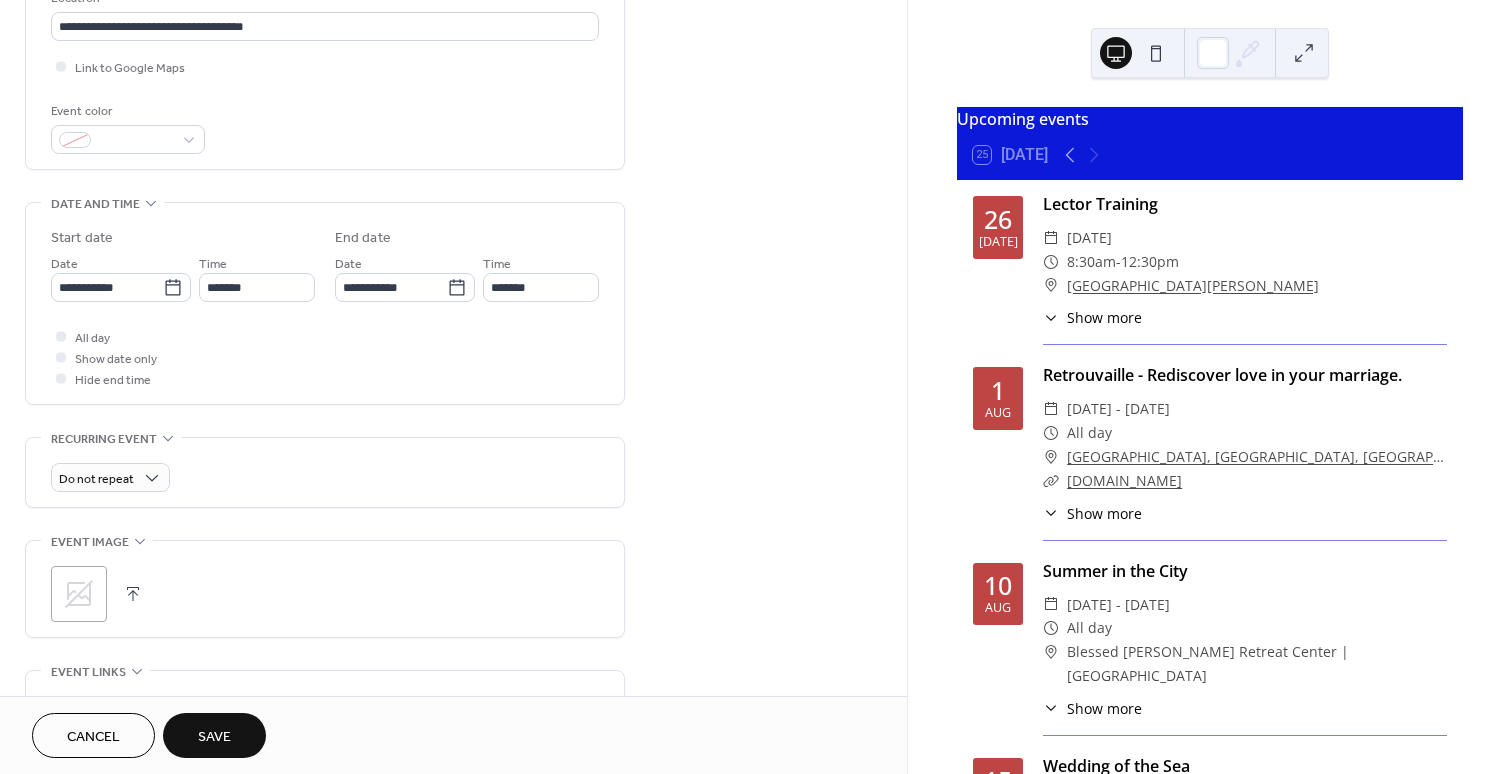 scroll, scrollTop: 856, scrollLeft: 0, axis: vertical 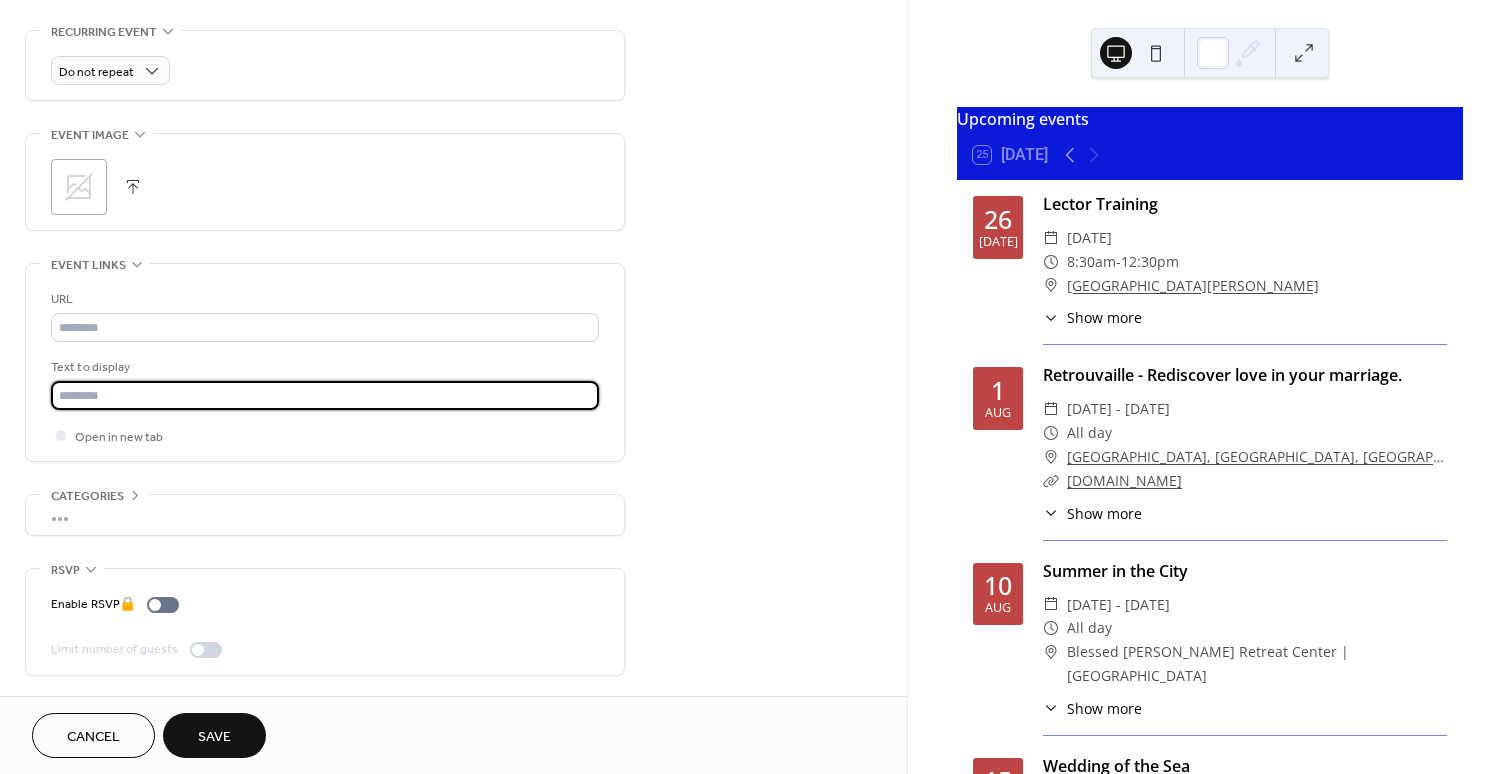 click at bounding box center (325, 395) 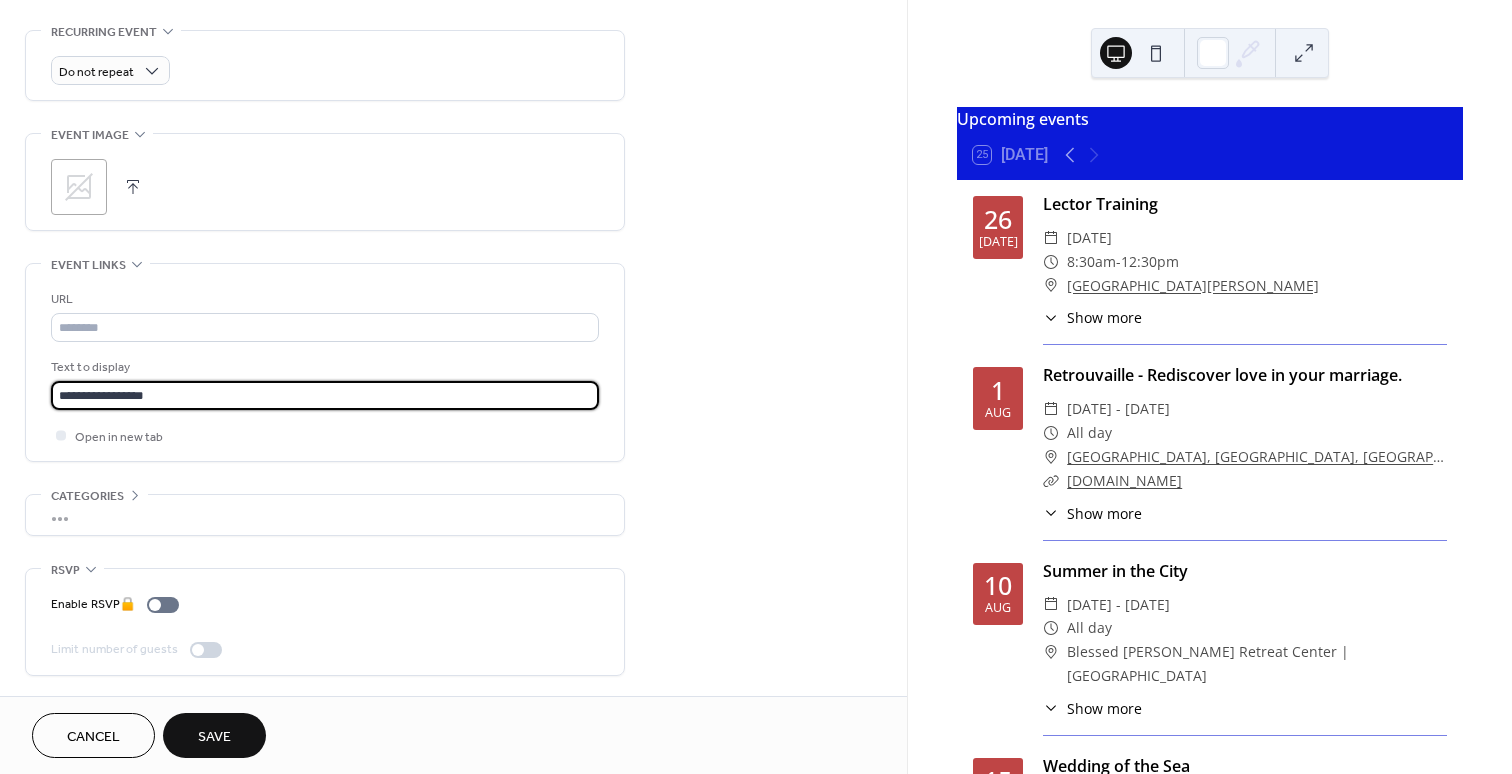 type on "**********" 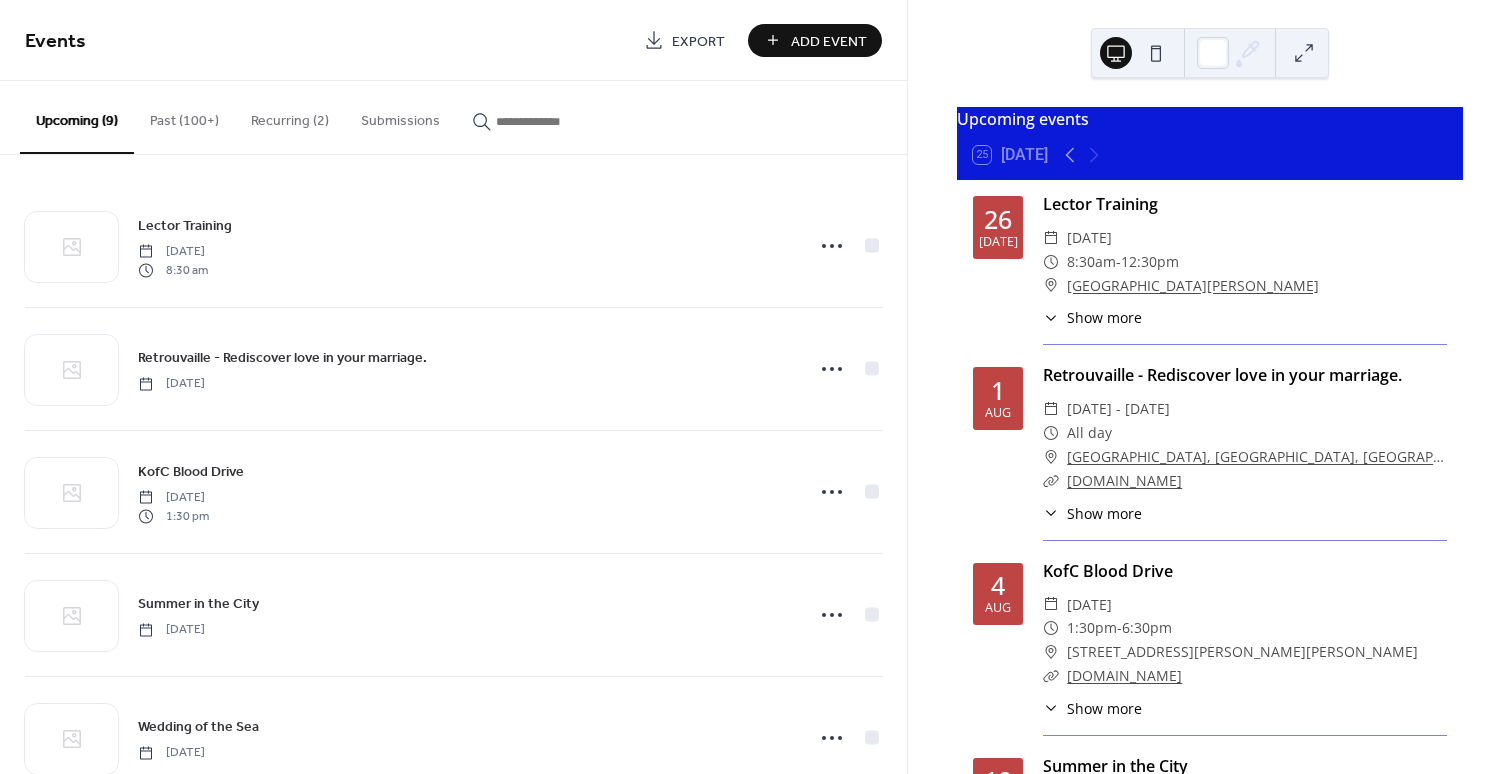 click on "Add Event" at bounding box center (829, 41) 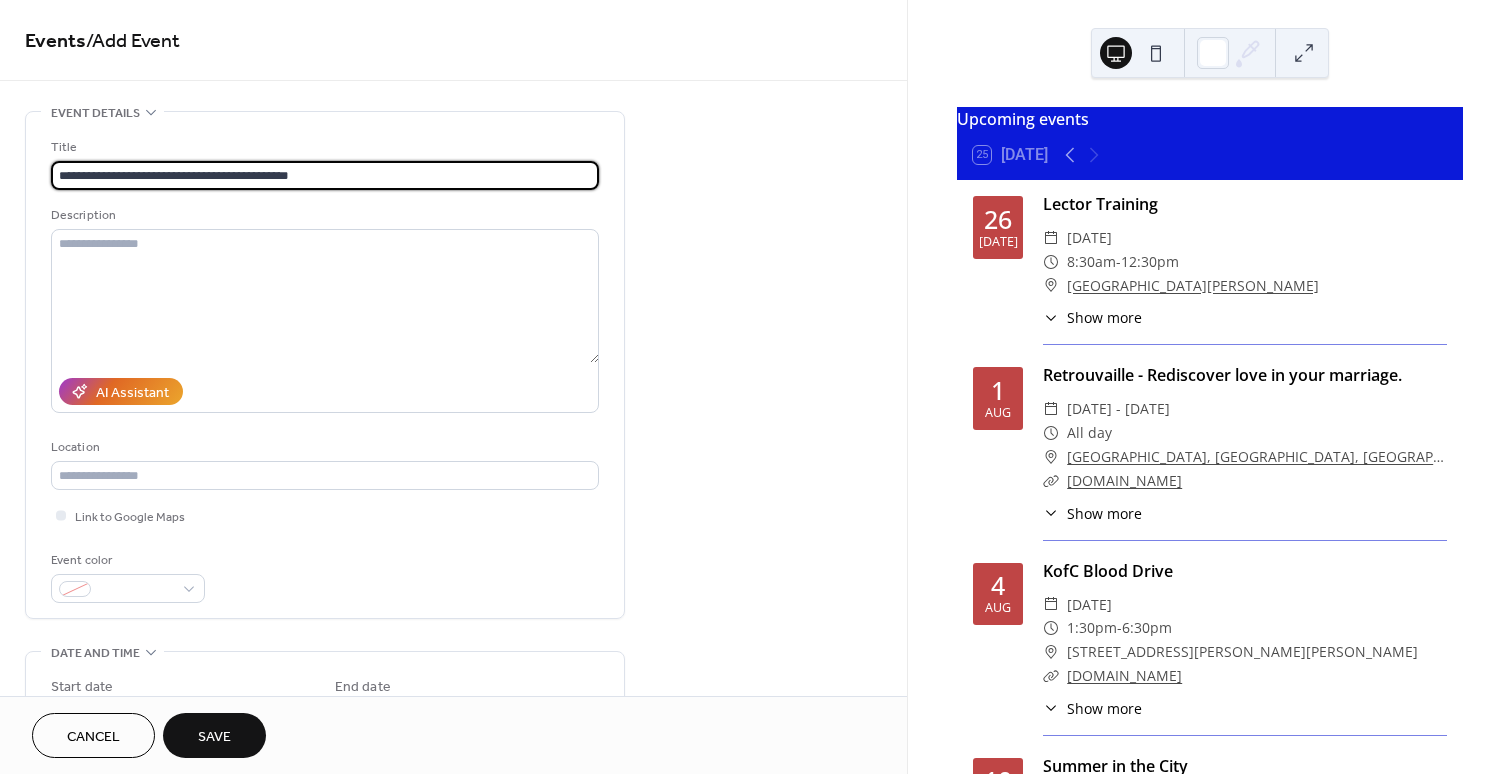 type on "**********" 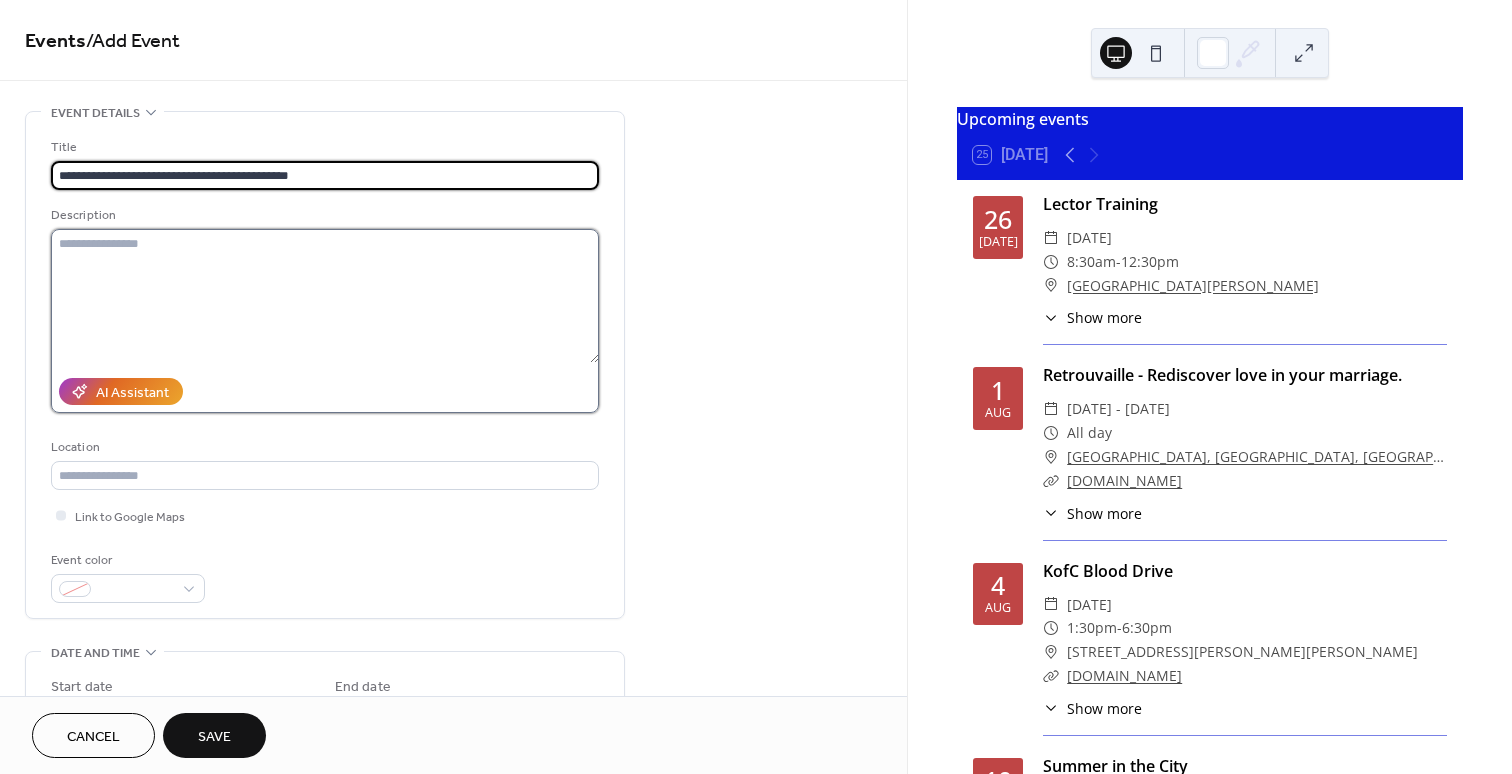 click at bounding box center [325, 296] 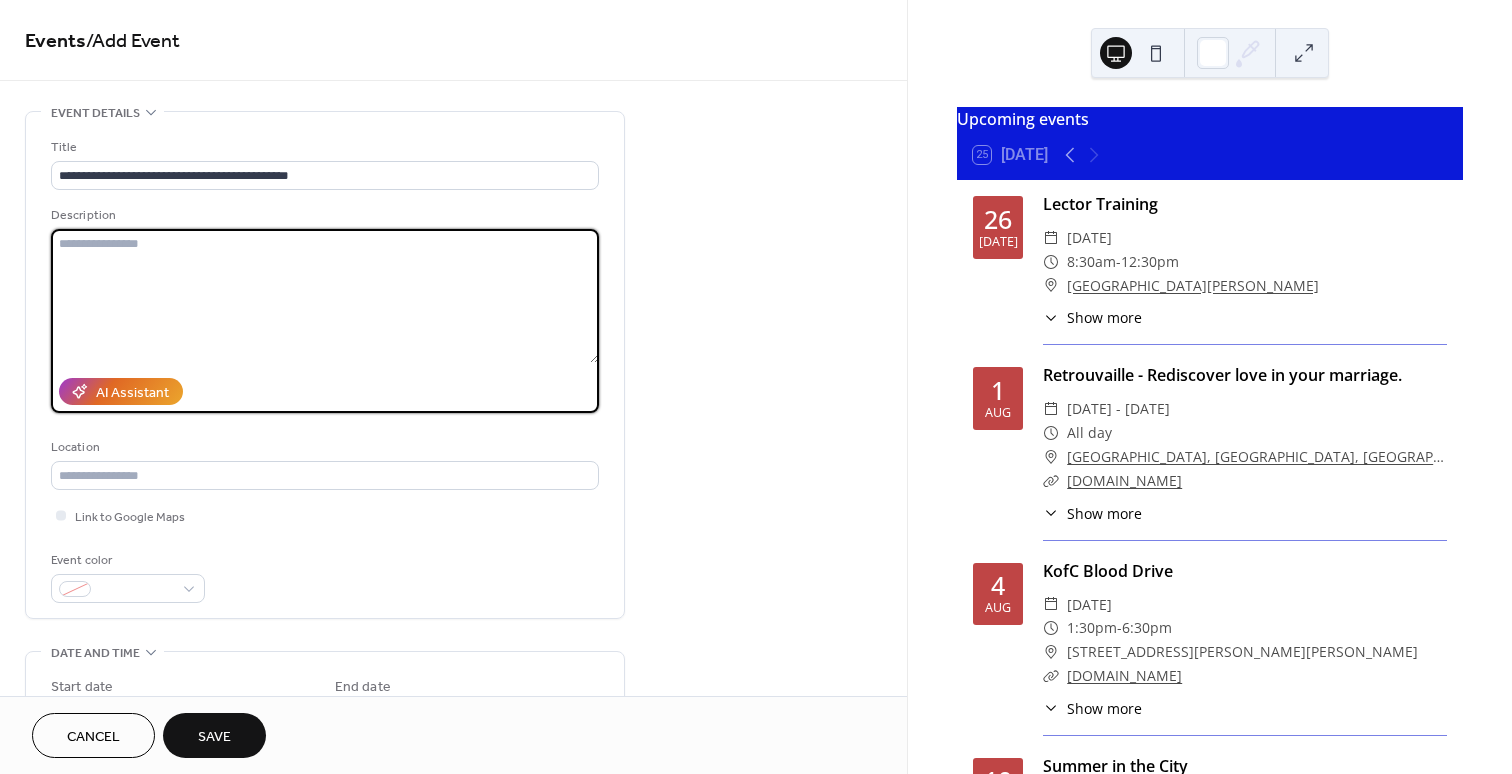 paste on "**********" 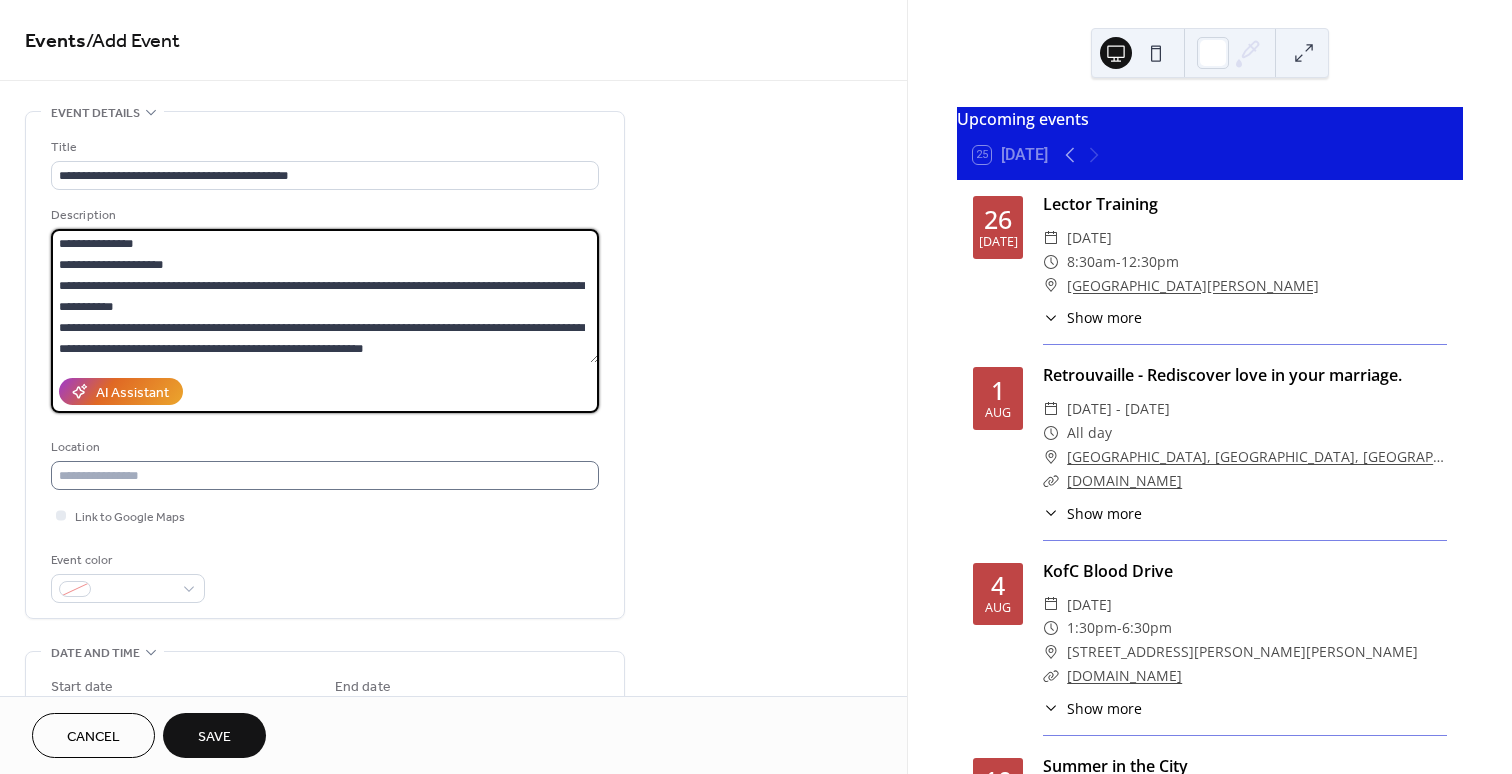 type on "**********" 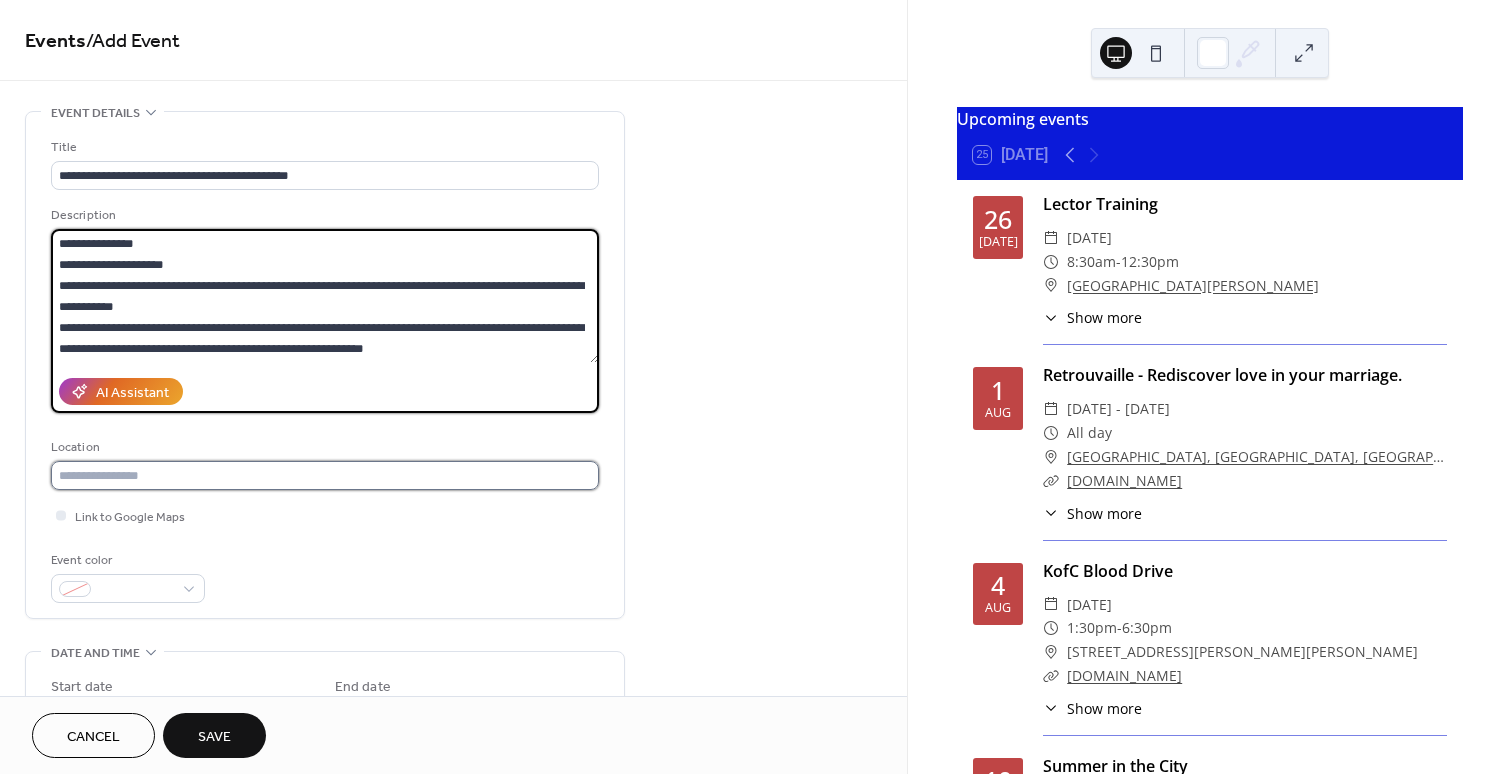 click at bounding box center (325, 475) 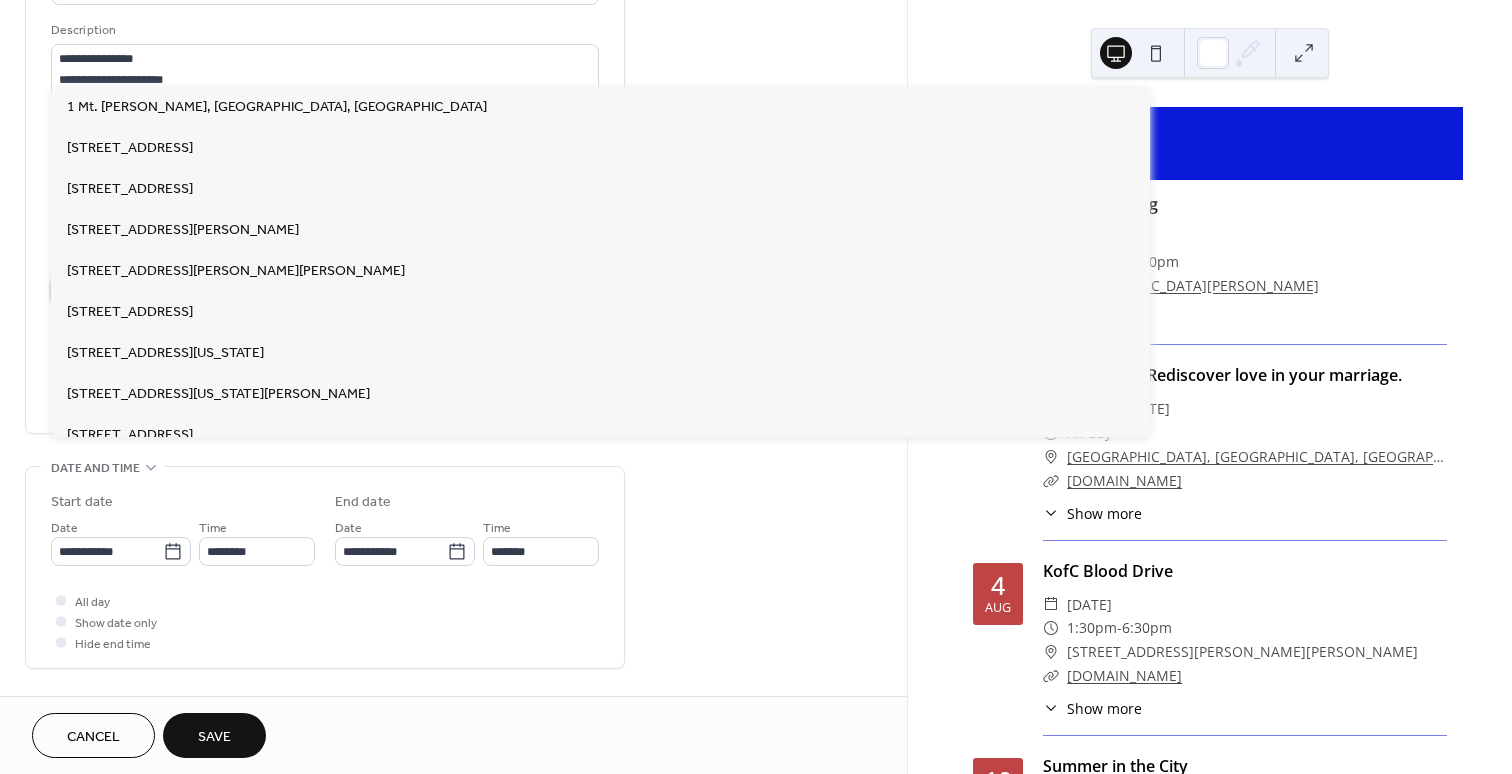 scroll, scrollTop: 171, scrollLeft: 0, axis: vertical 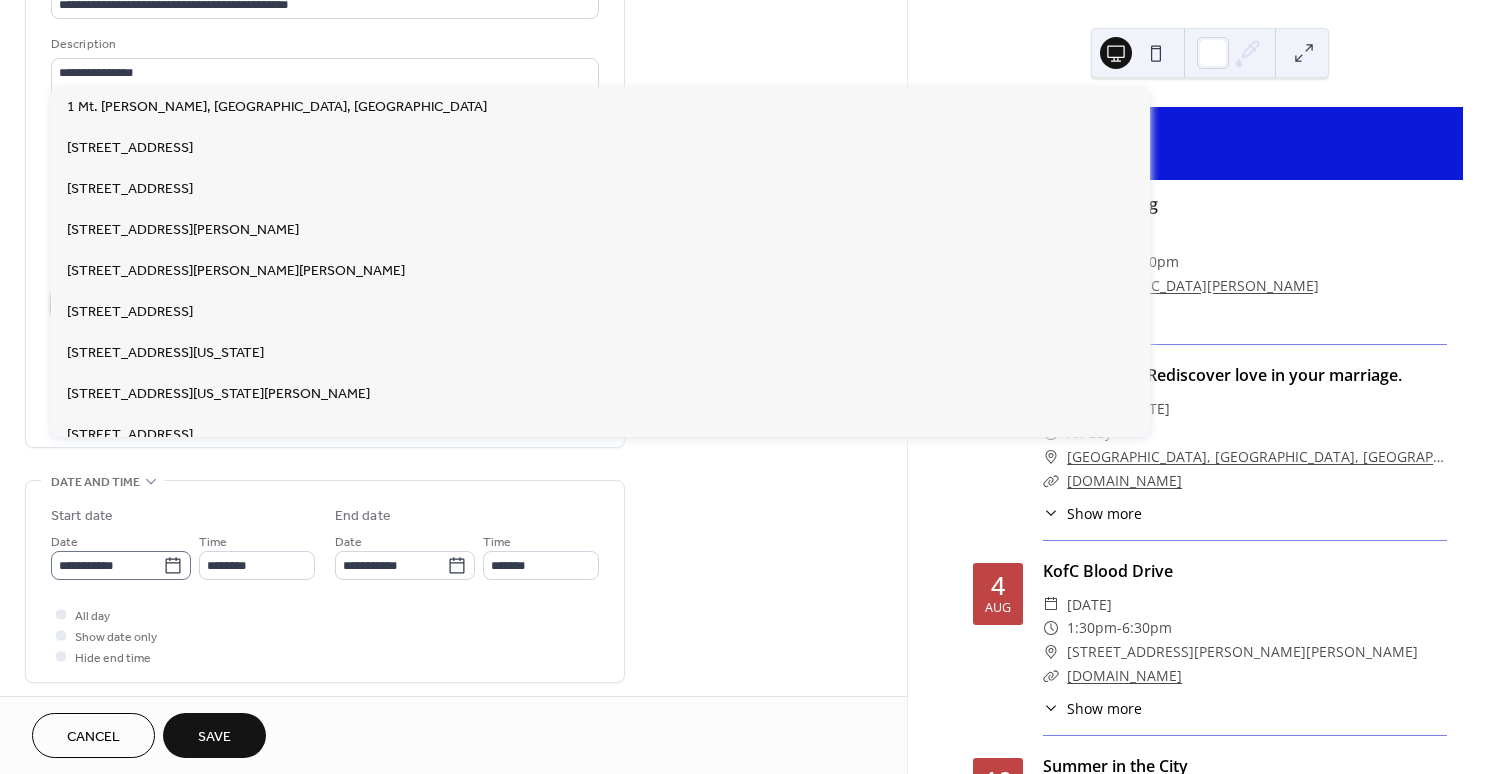 click 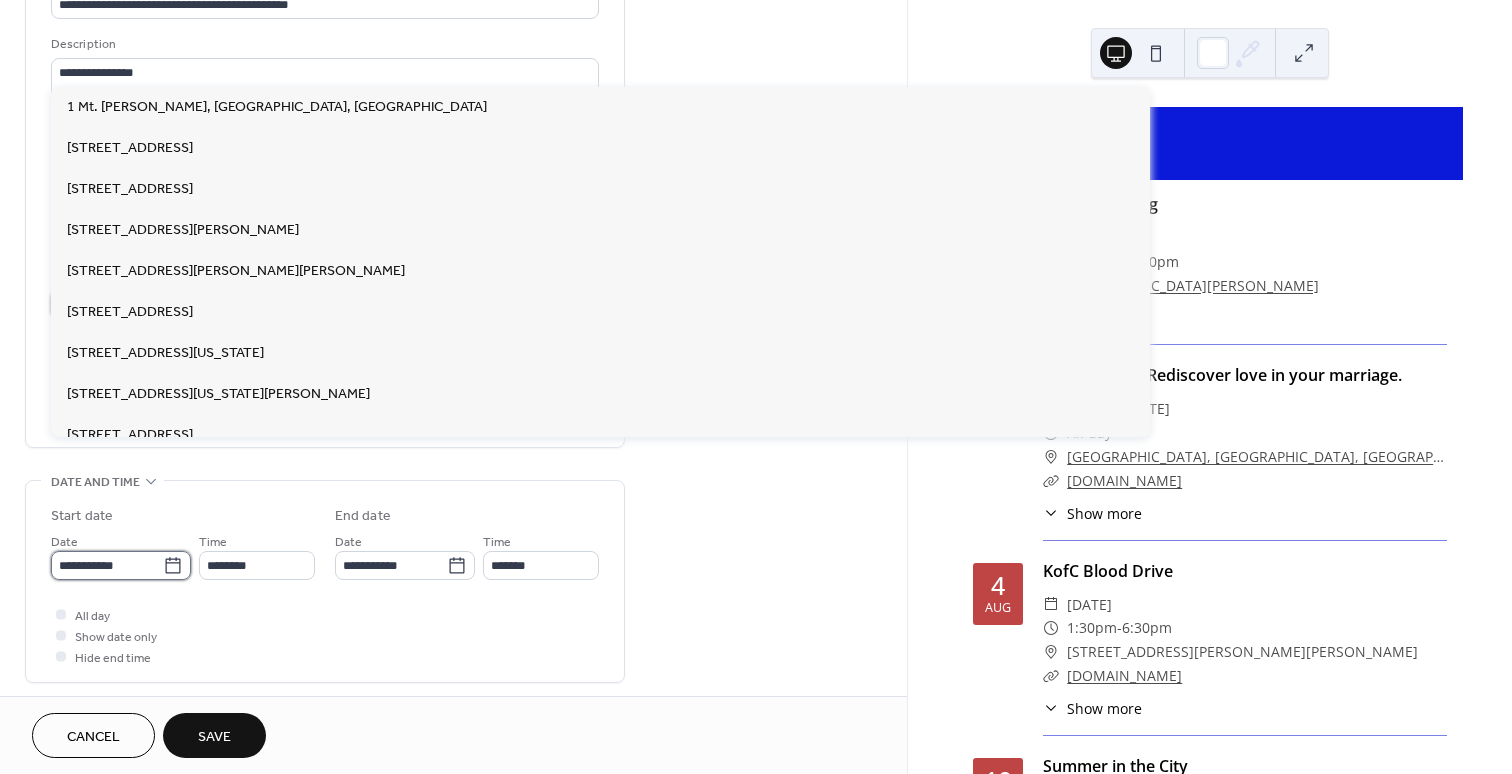 click on "**********" at bounding box center (107, 565) 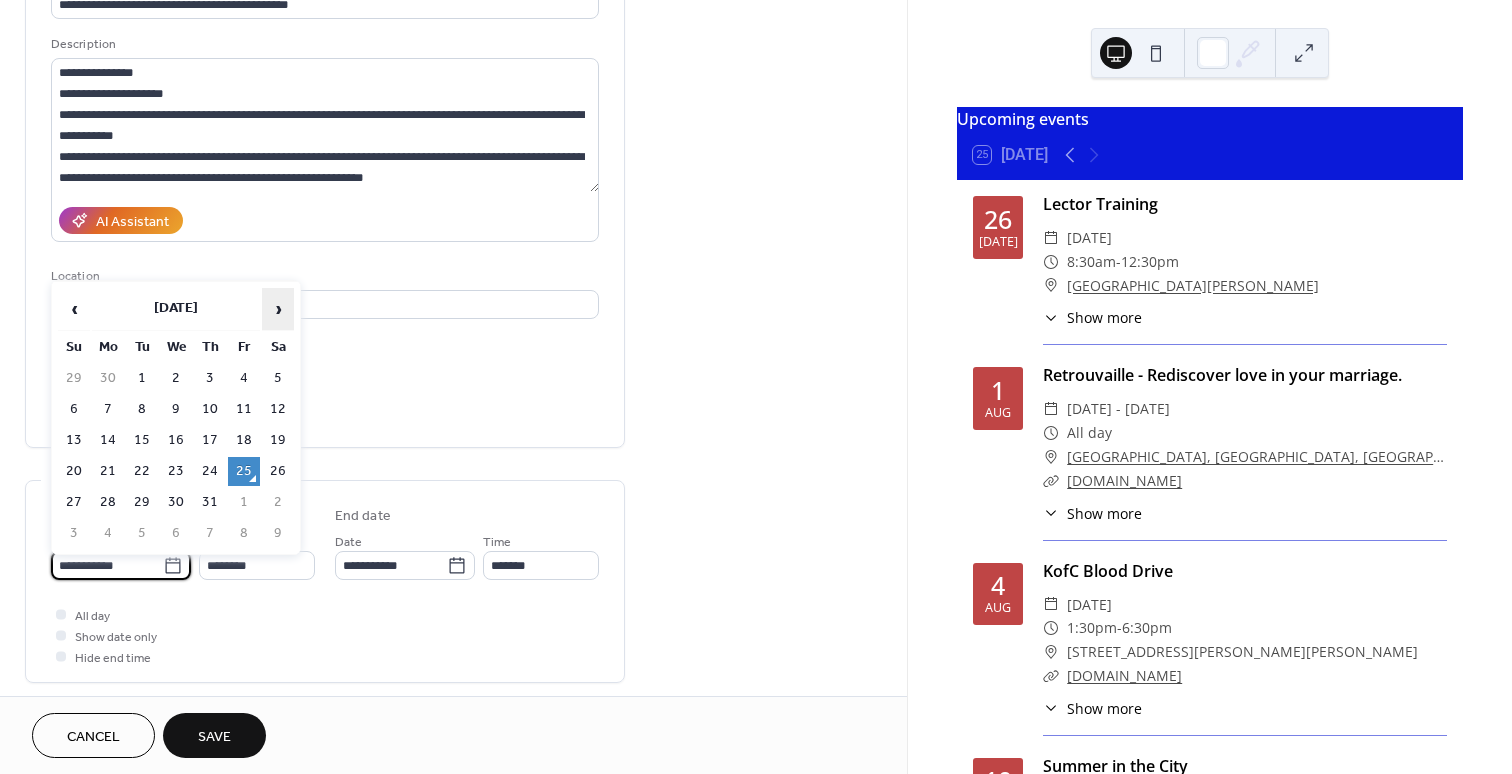 click on "›" at bounding box center [278, 309] 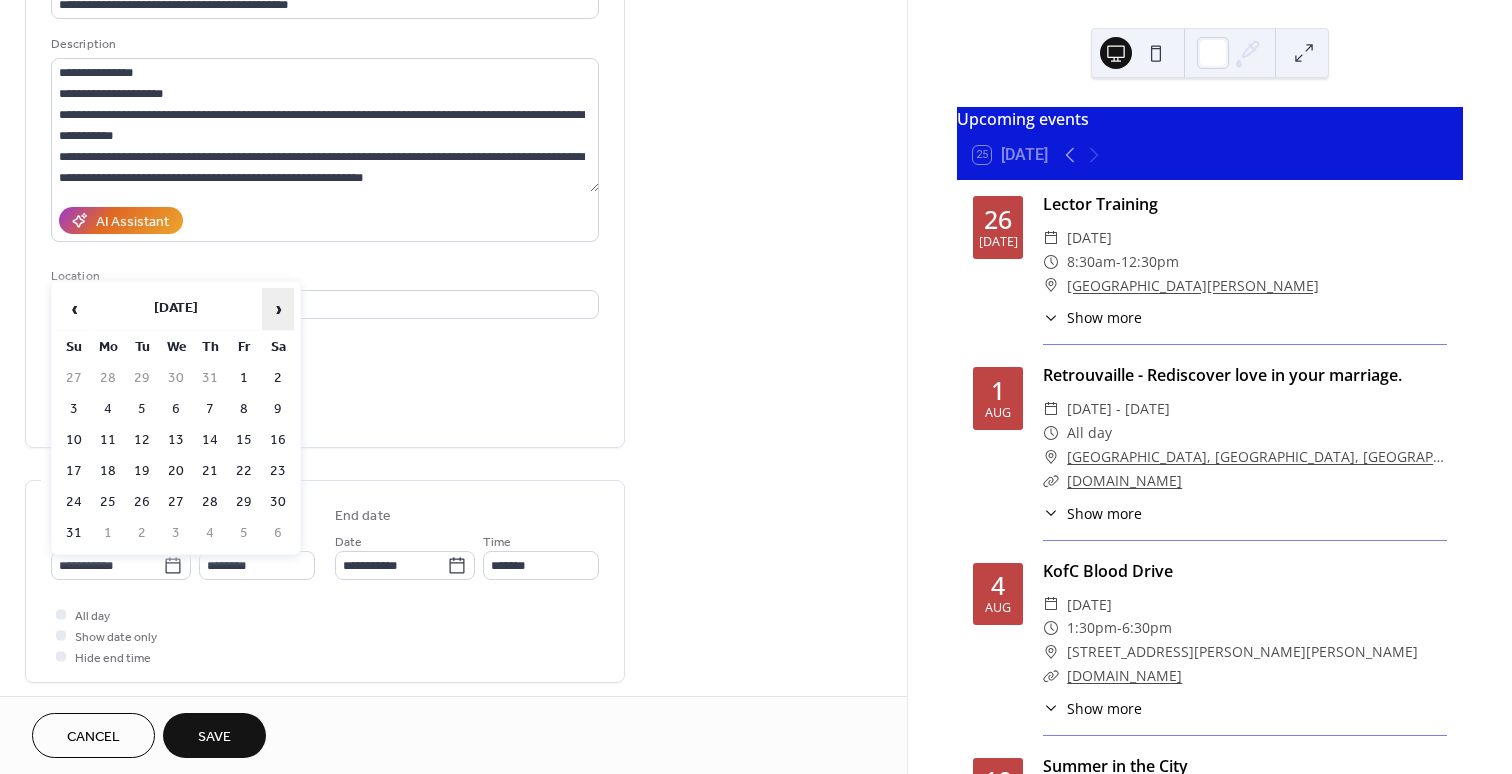click on "›" at bounding box center [278, 309] 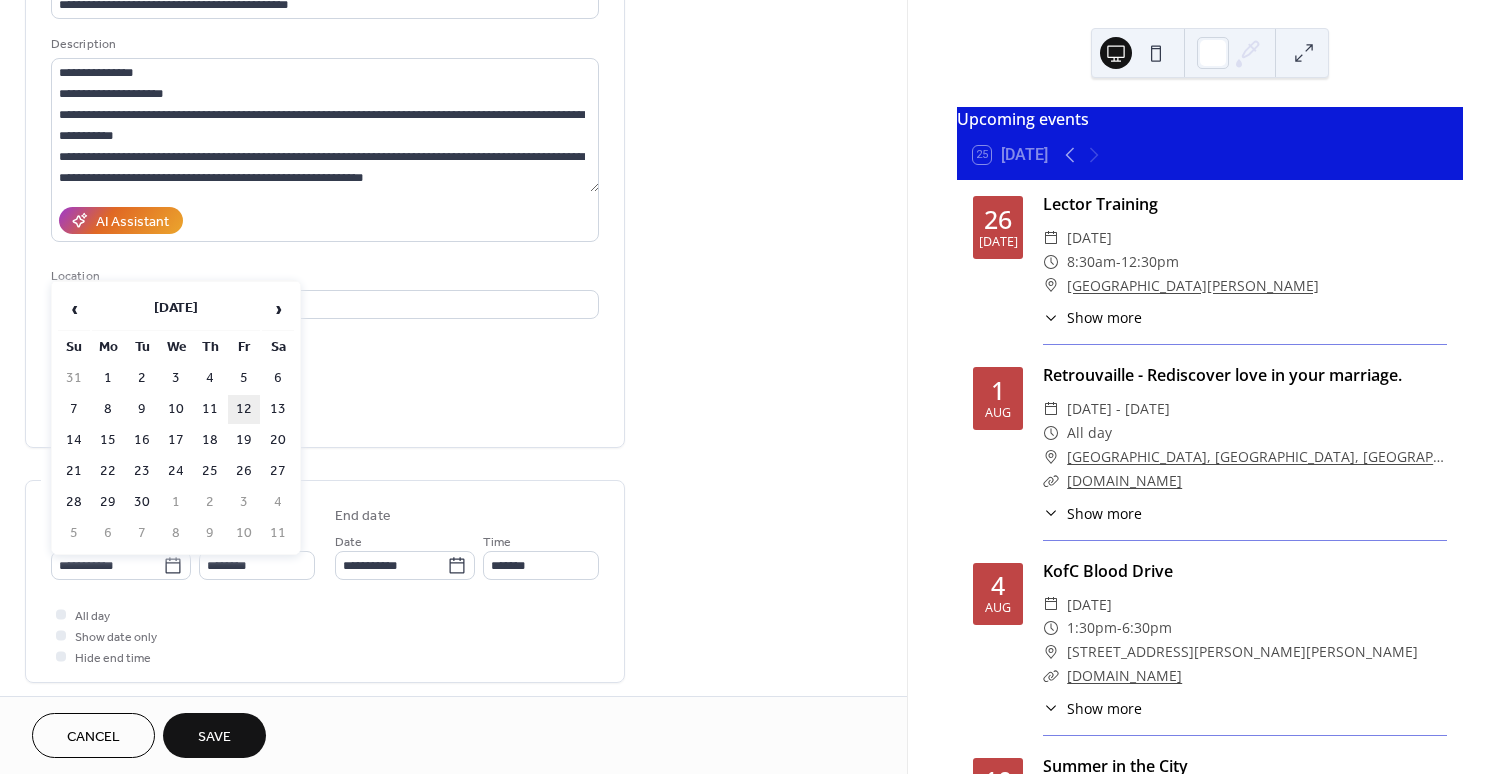click on "12" at bounding box center [244, 409] 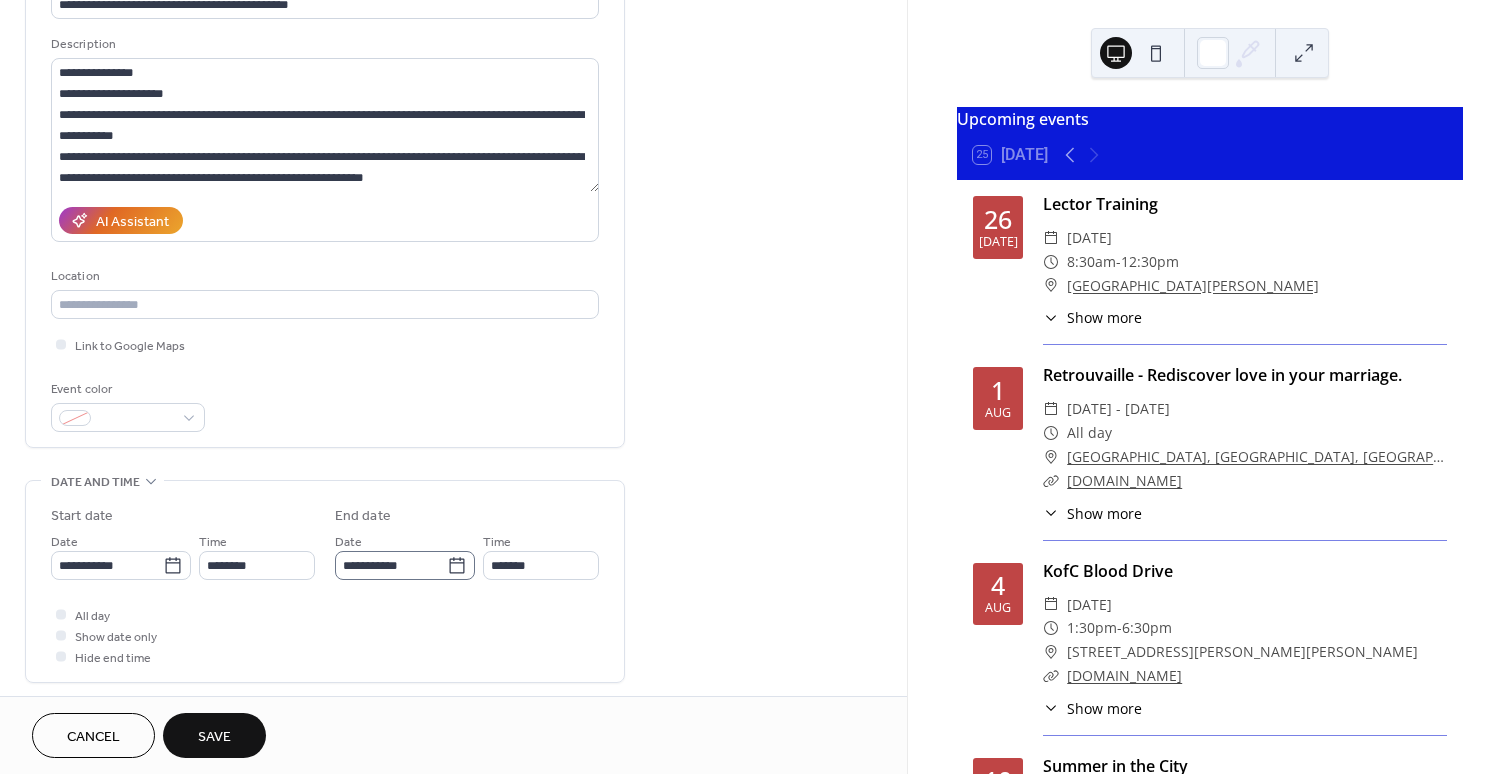 click 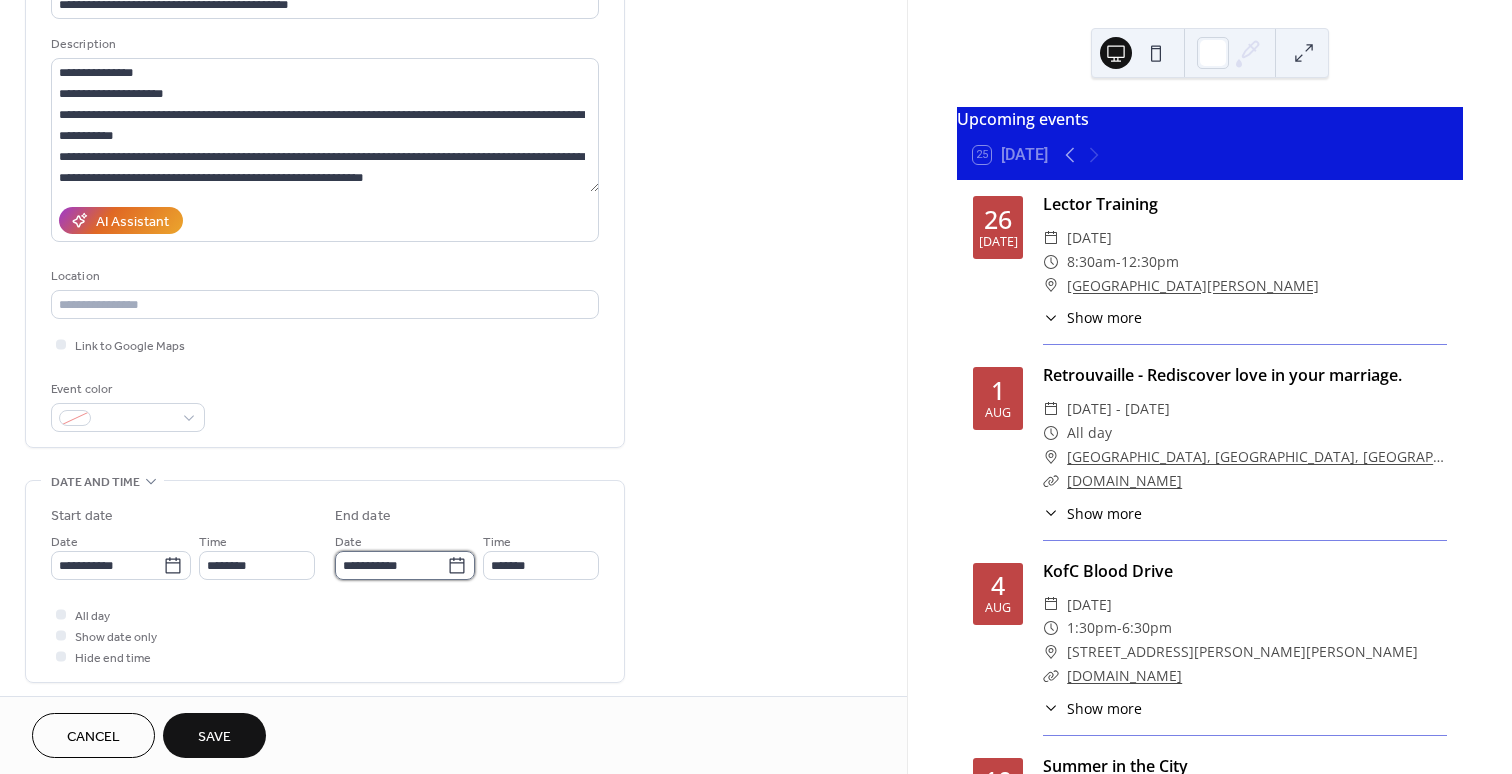 click on "**********" at bounding box center (391, 565) 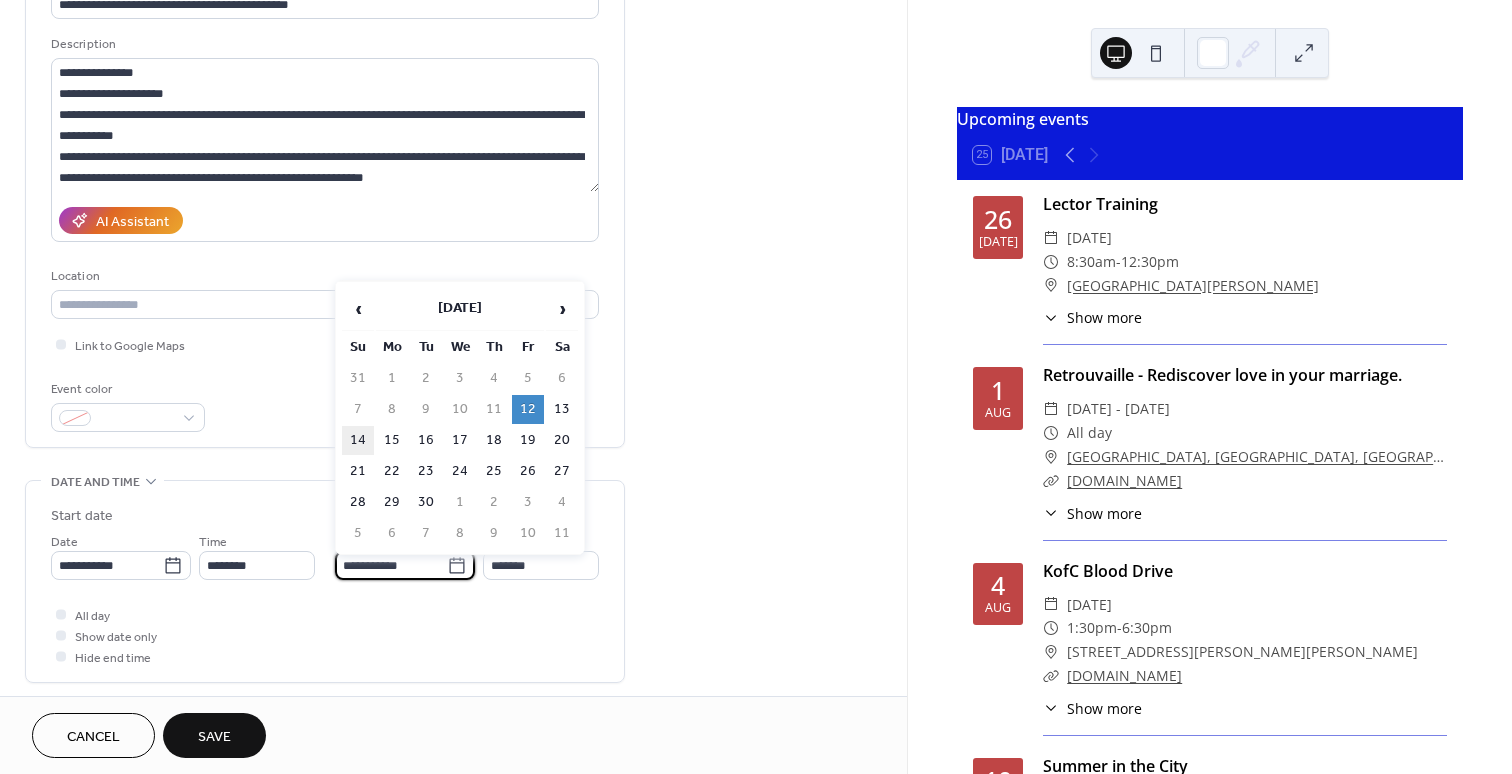 click on "14" at bounding box center [358, 440] 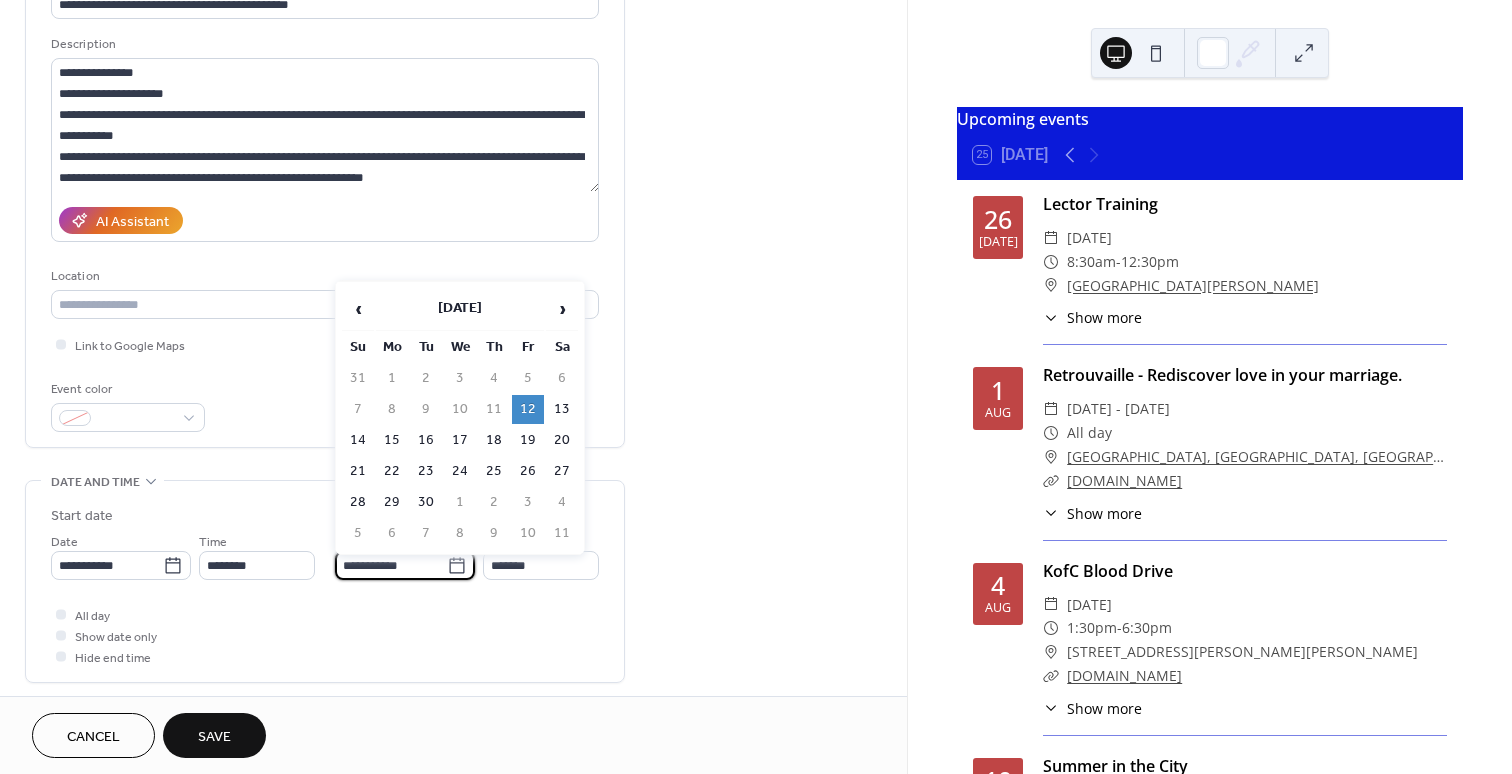 type on "**********" 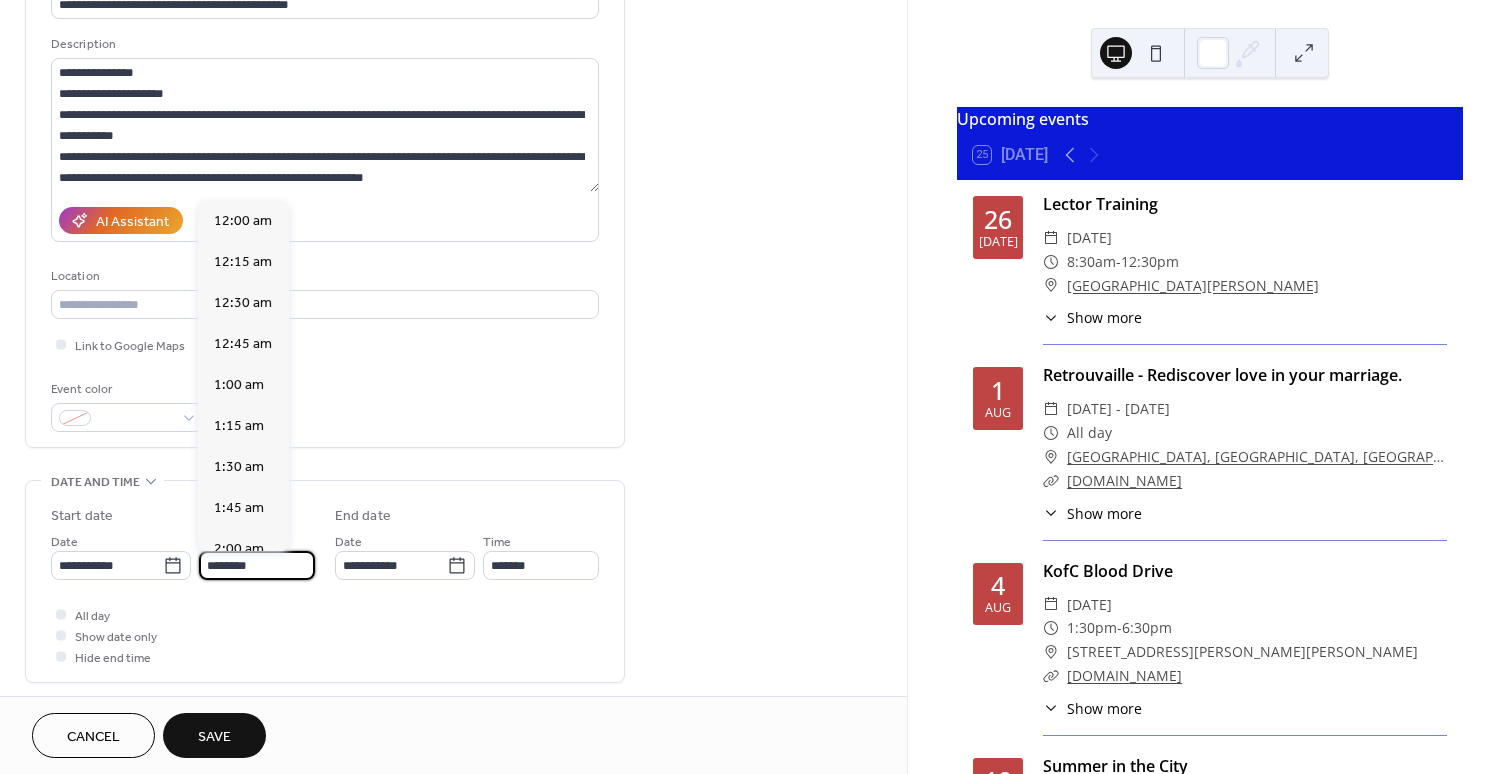click on "********" at bounding box center [257, 565] 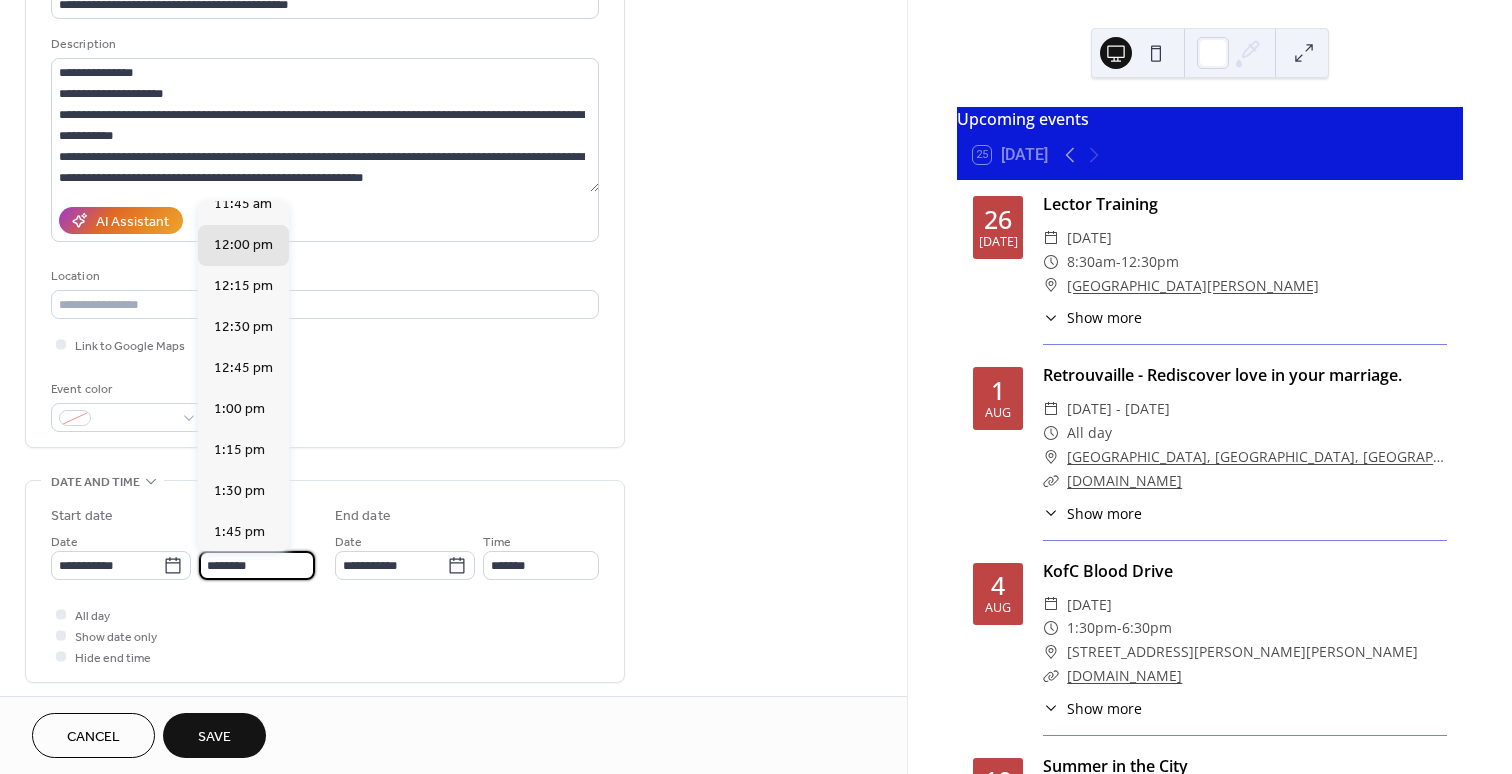 scroll, scrollTop: 2420, scrollLeft: 0, axis: vertical 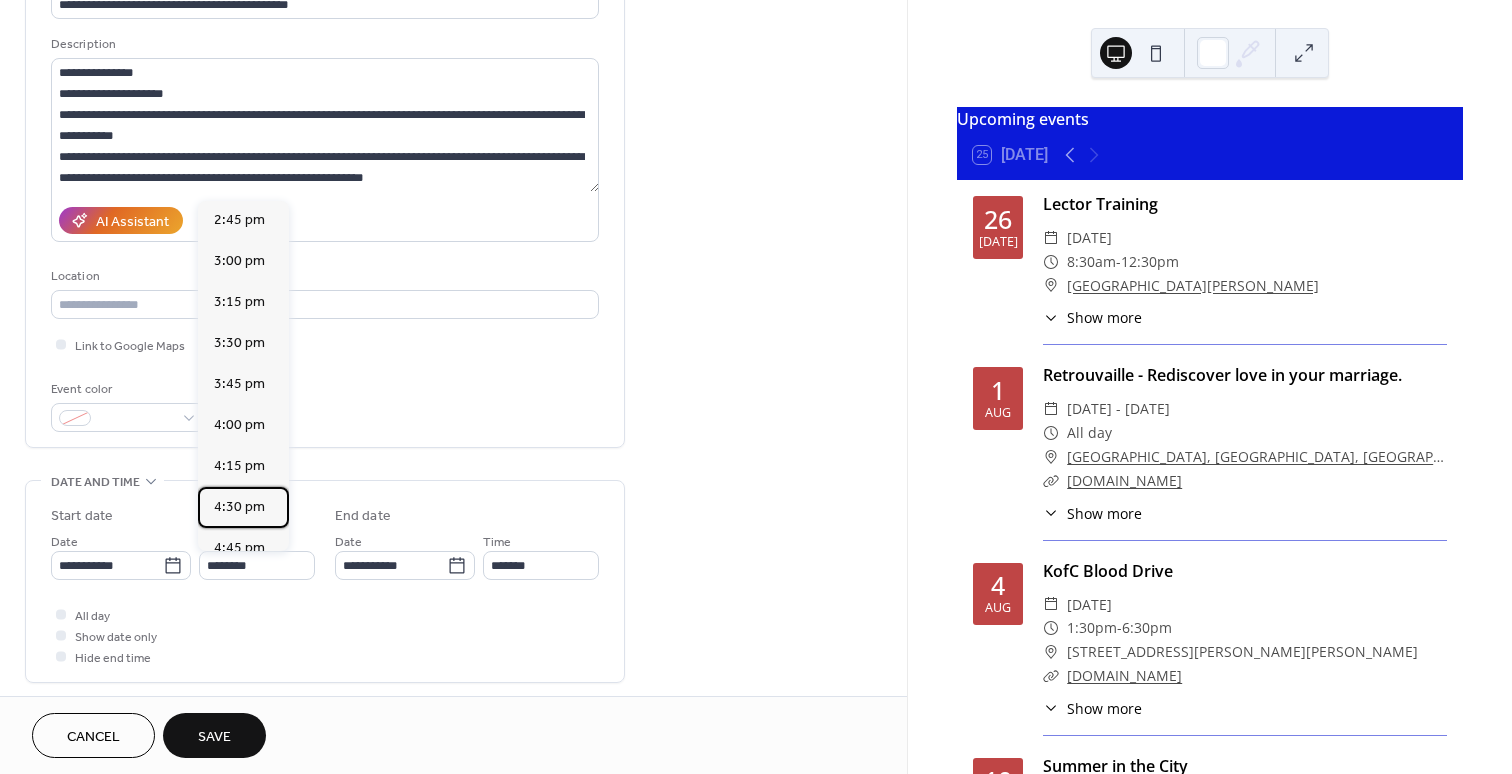 drag, startPoint x: 244, startPoint y: 470, endPoint x: 262, endPoint y: 473, distance: 18.248287 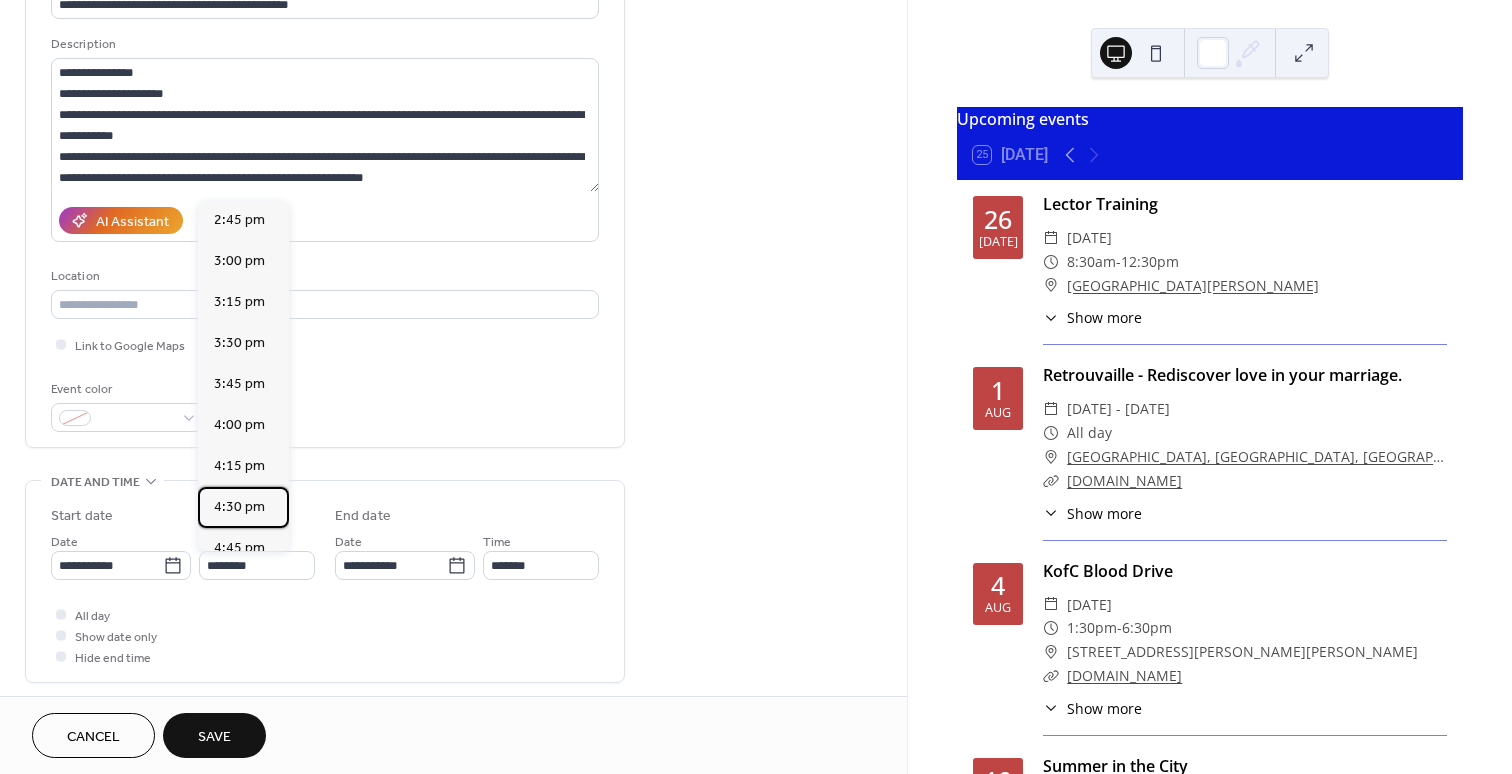 click on "4:30 pm" at bounding box center [239, 507] 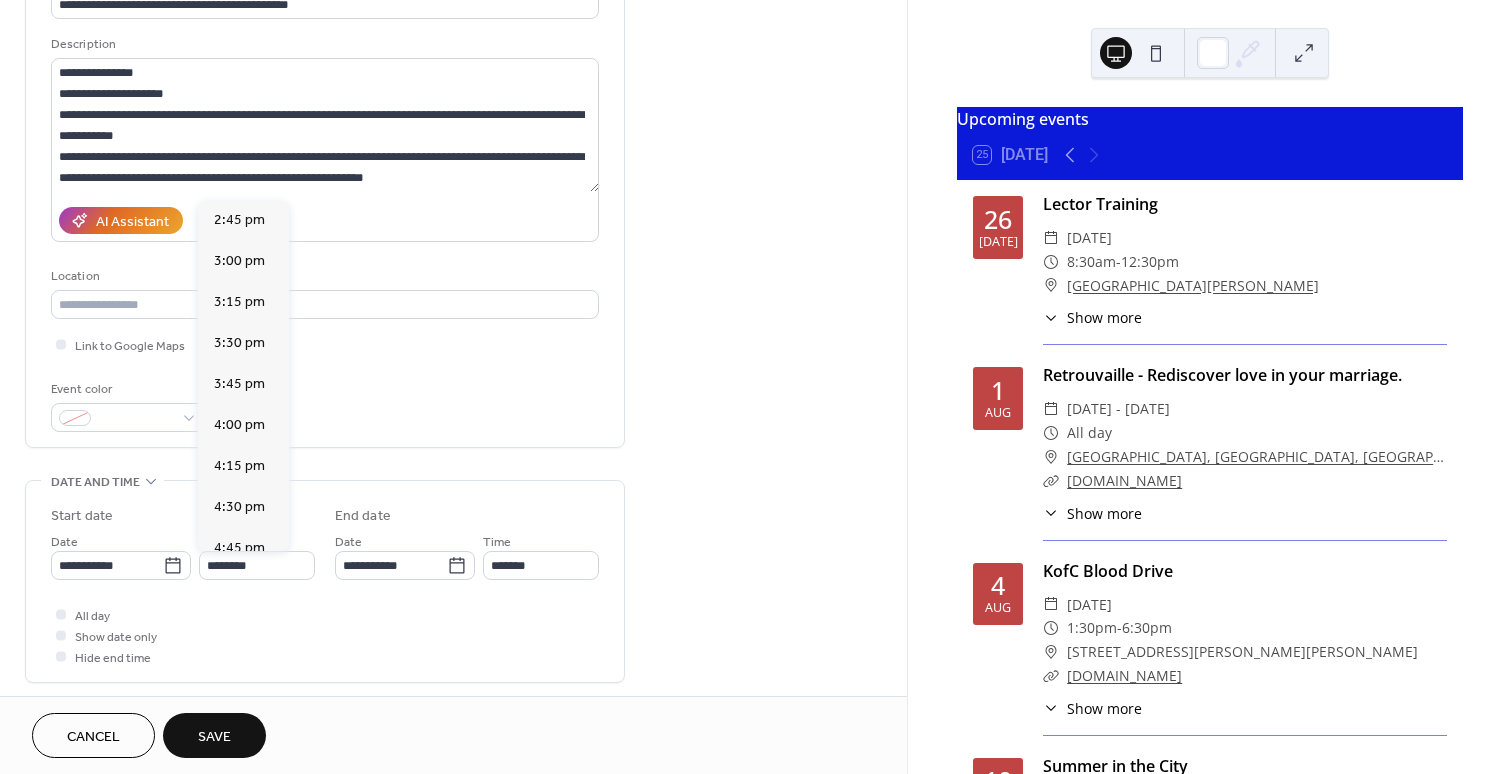 type on "*******" 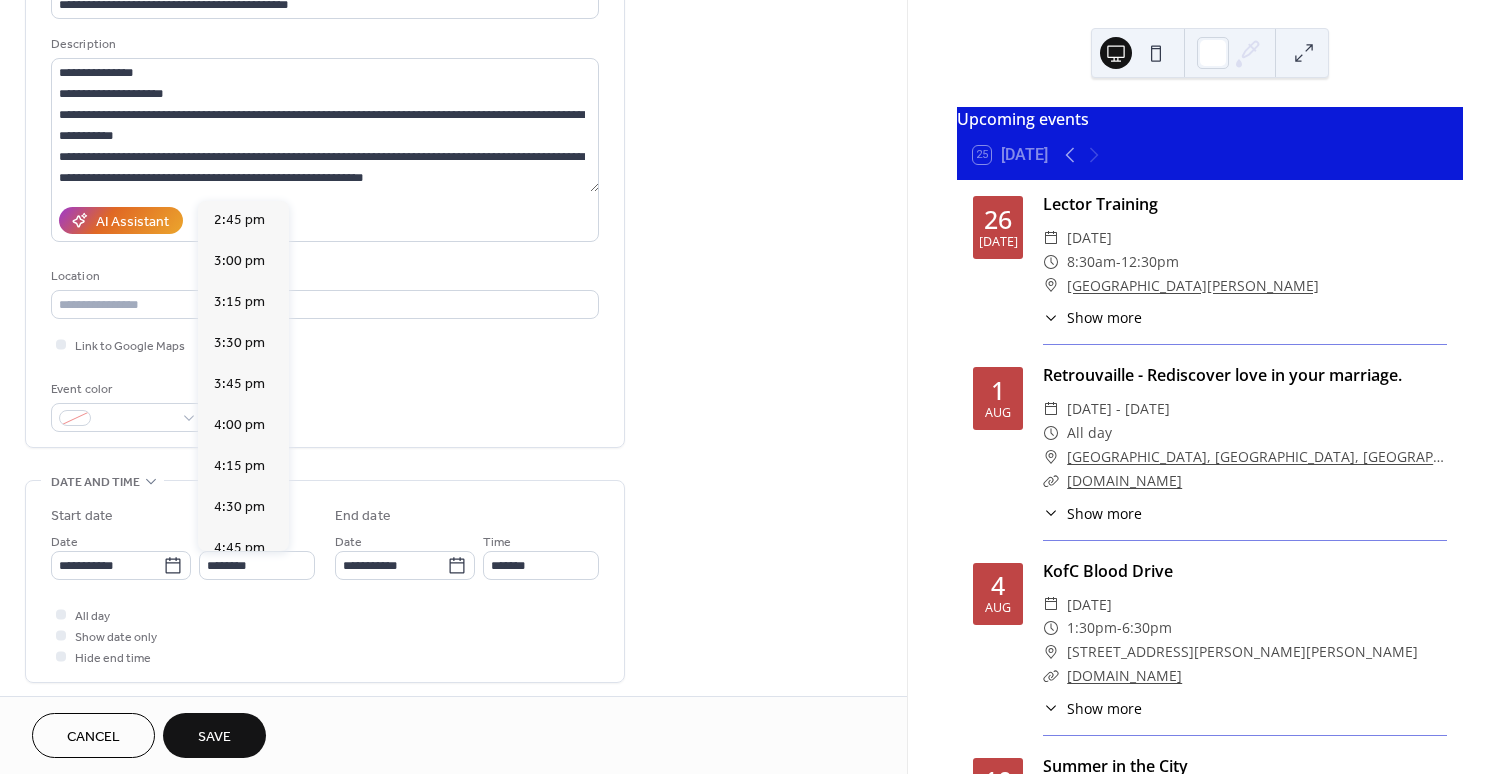 type on "*******" 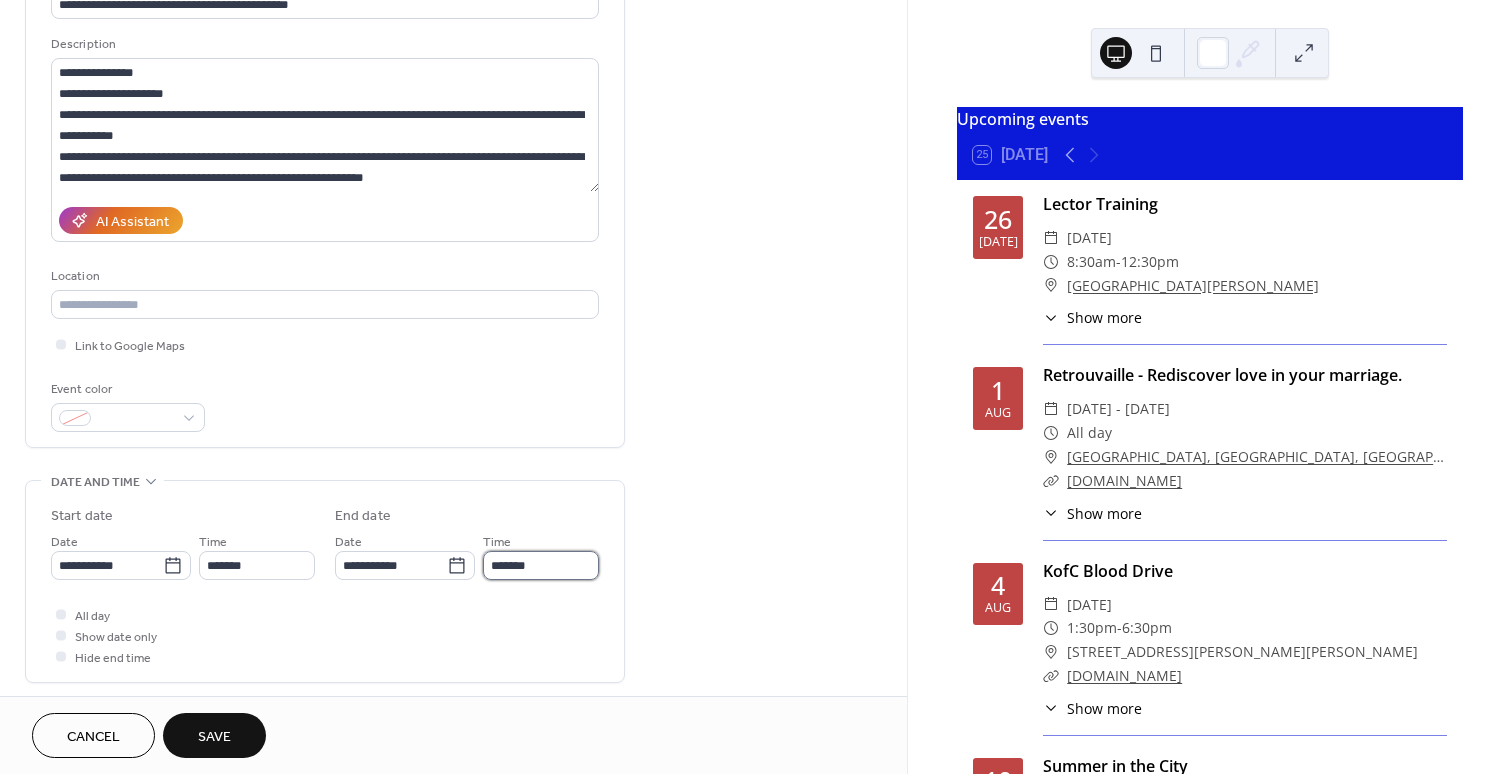click on "*******" at bounding box center [541, 565] 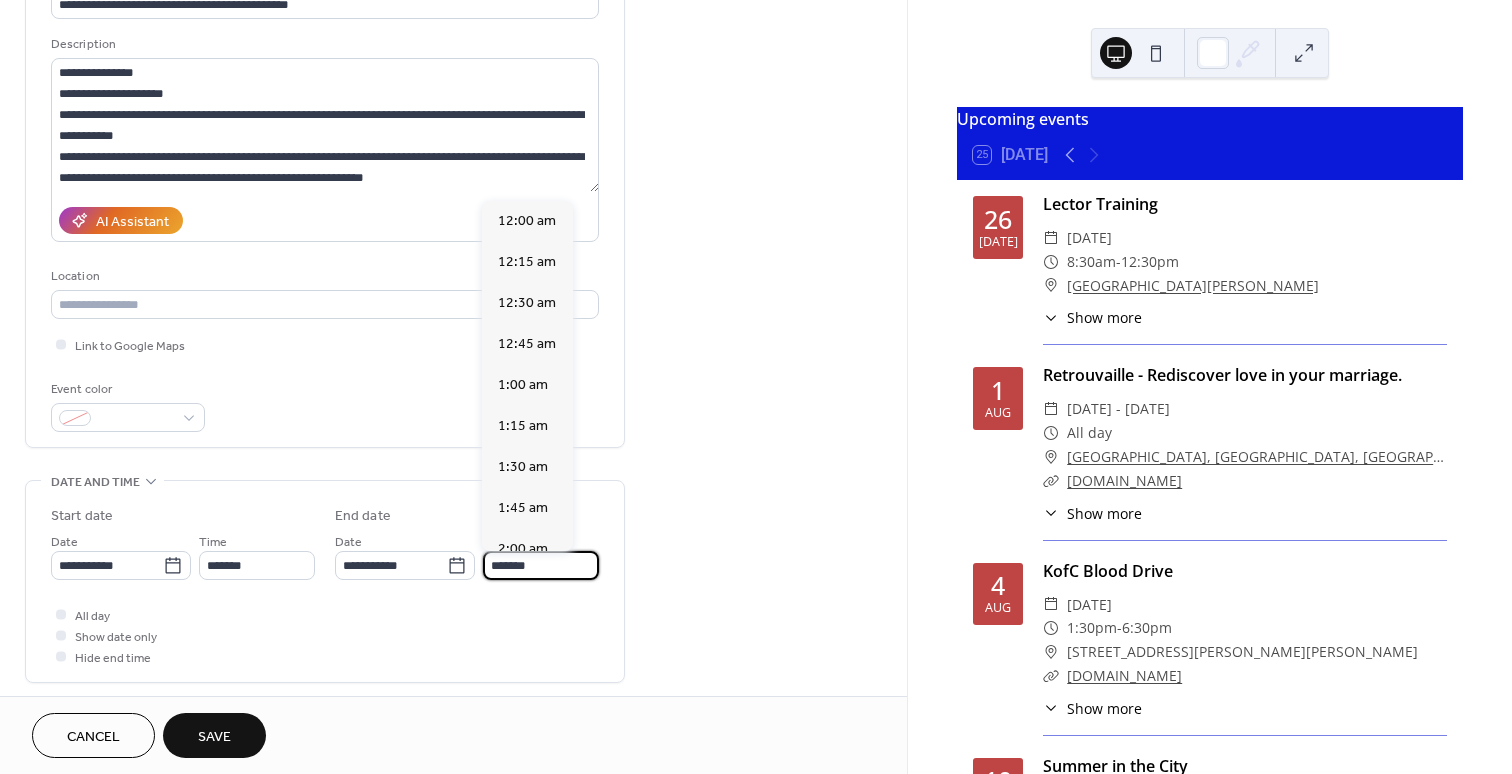 scroll, scrollTop: 2835, scrollLeft: 0, axis: vertical 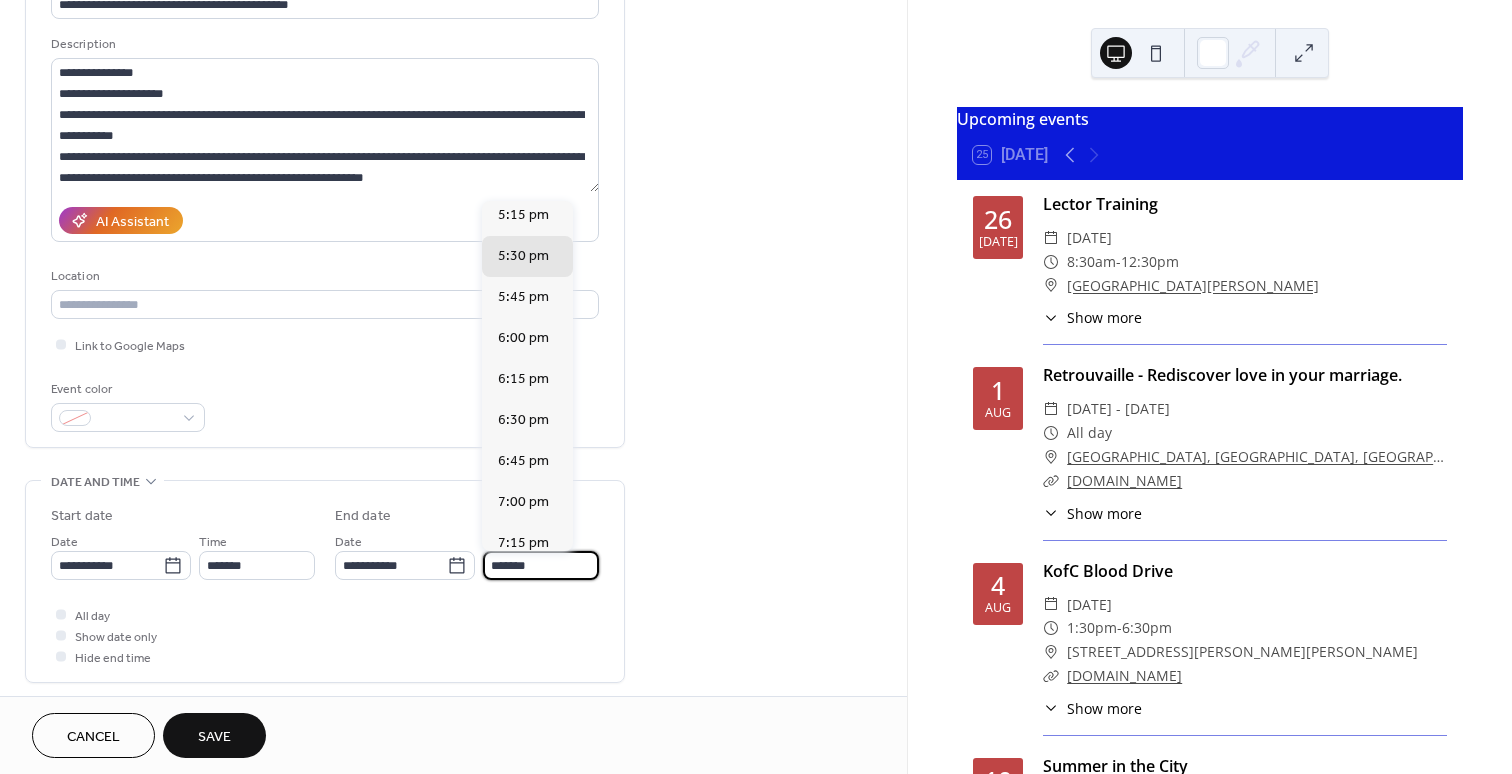 click on "All day Show date only Hide end time" at bounding box center [325, 635] 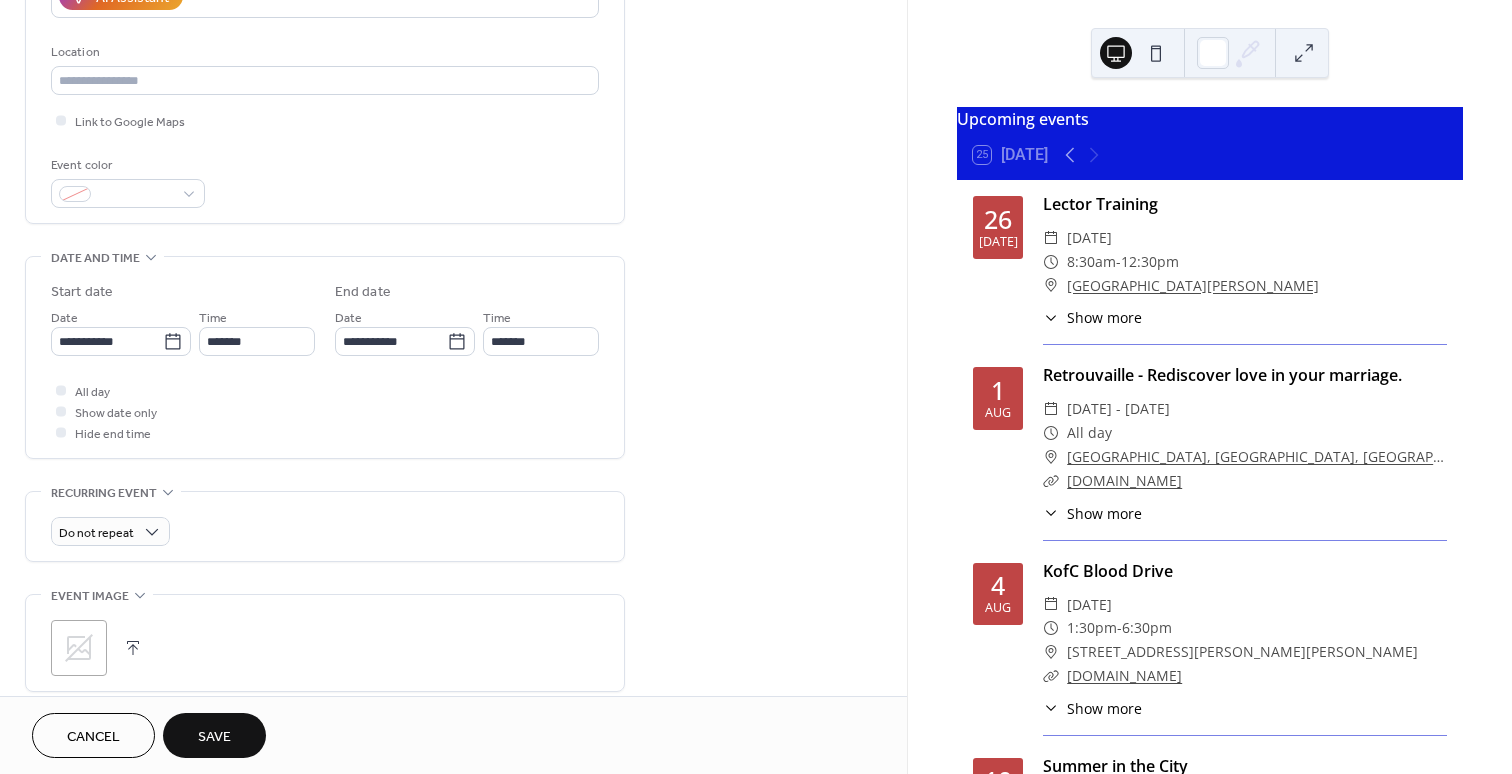 scroll, scrollTop: 856, scrollLeft: 0, axis: vertical 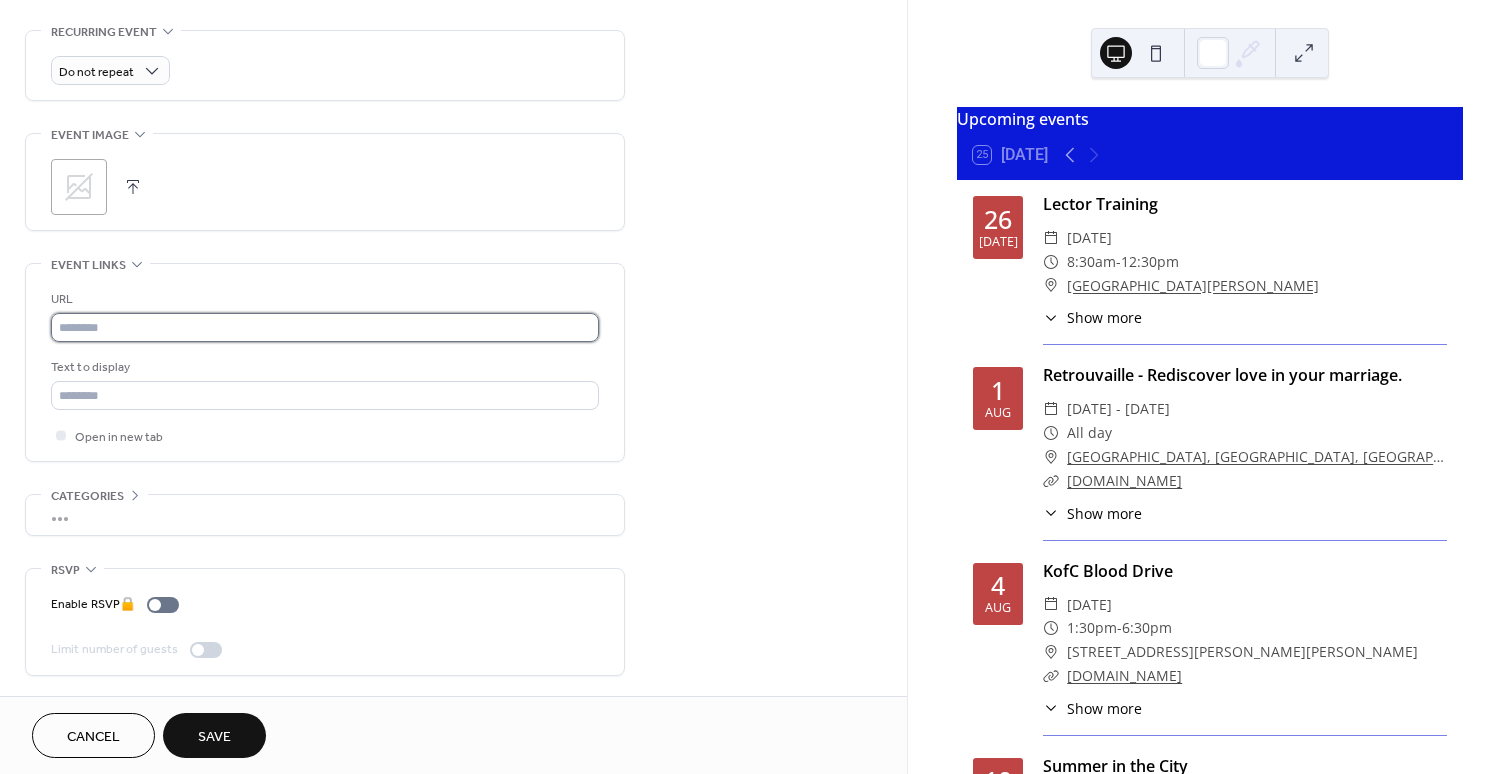 click at bounding box center [325, 327] 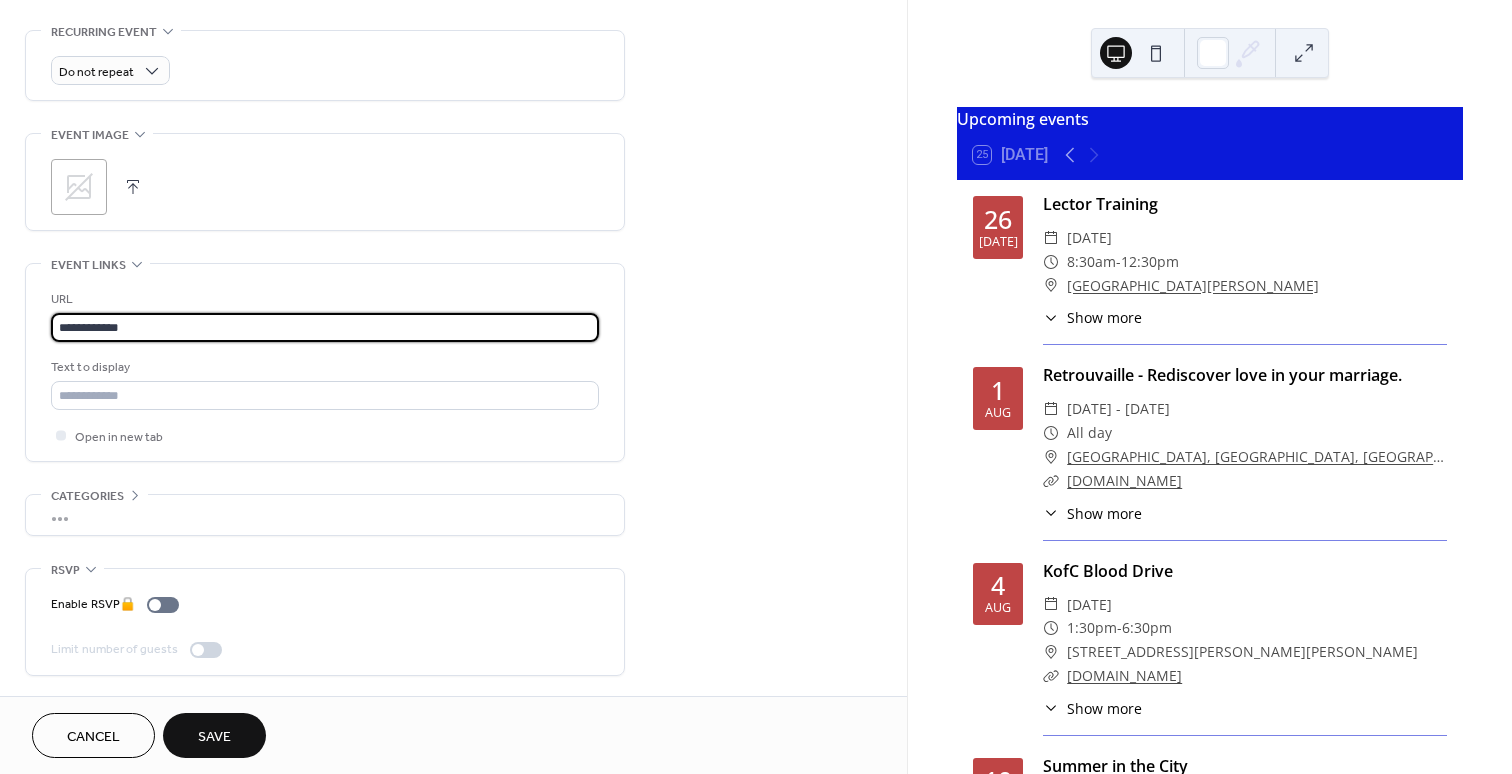 type on "**********" 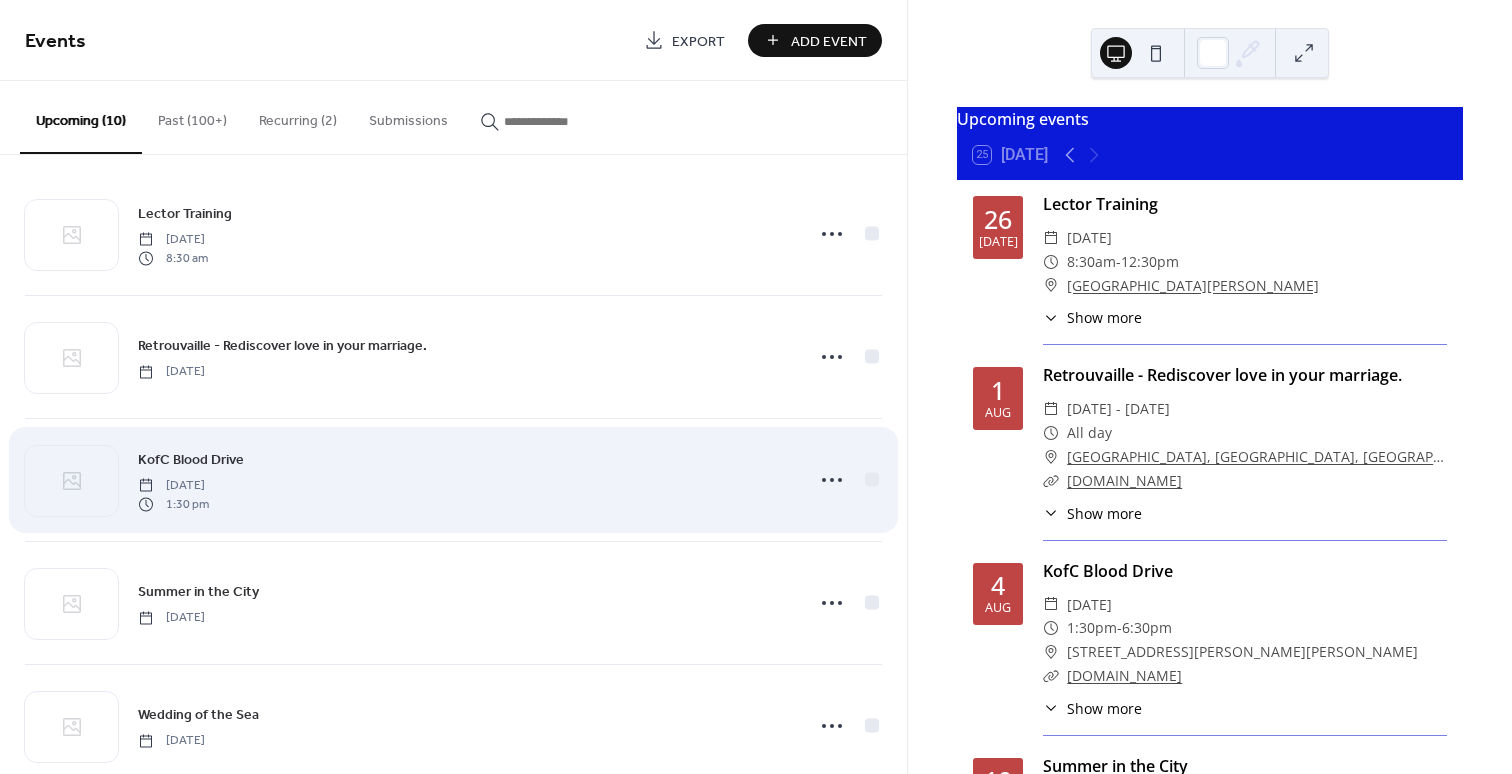 scroll, scrollTop: 0, scrollLeft: 0, axis: both 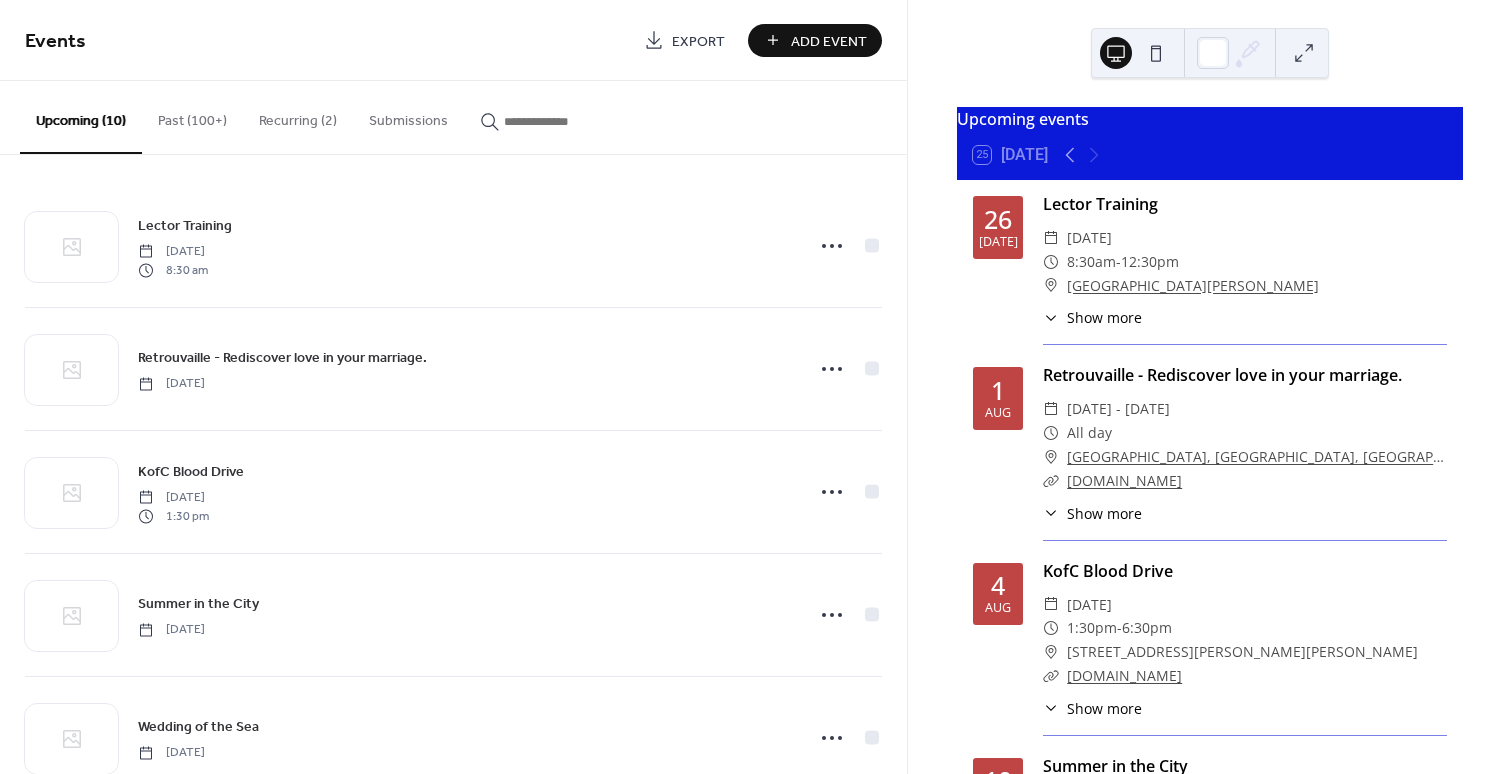click on "Add Event" at bounding box center (829, 41) 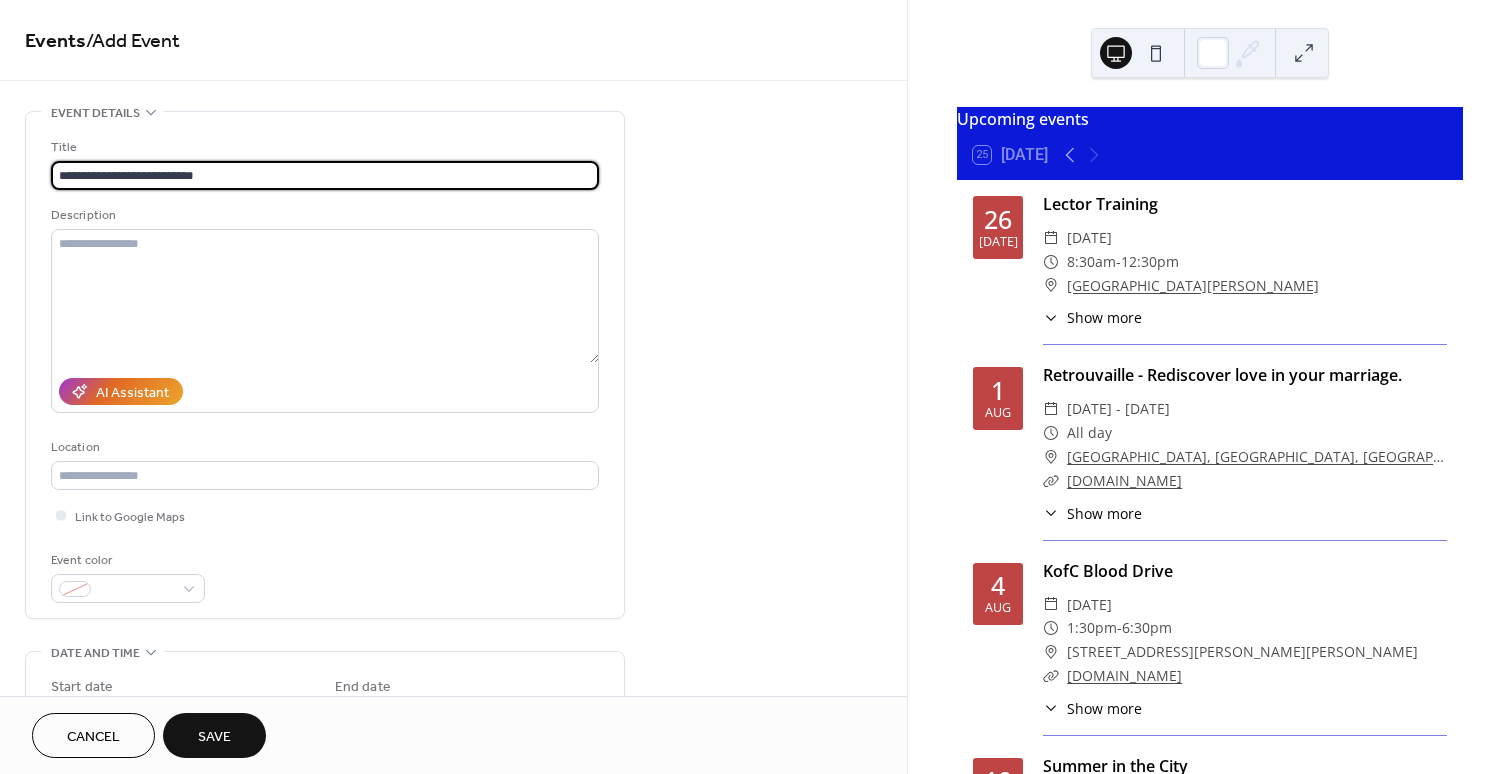 type on "**********" 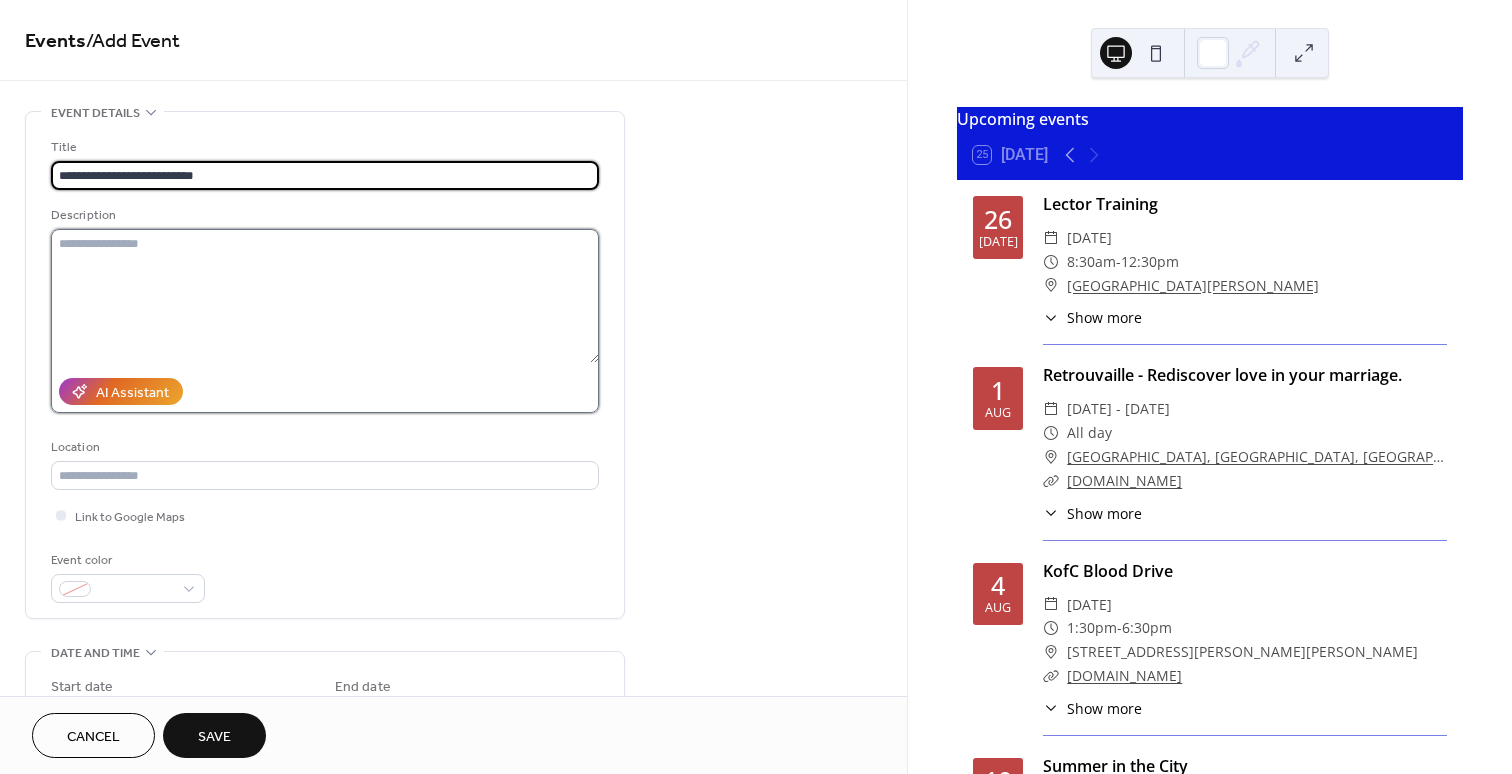 click at bounding box center (325, 296) 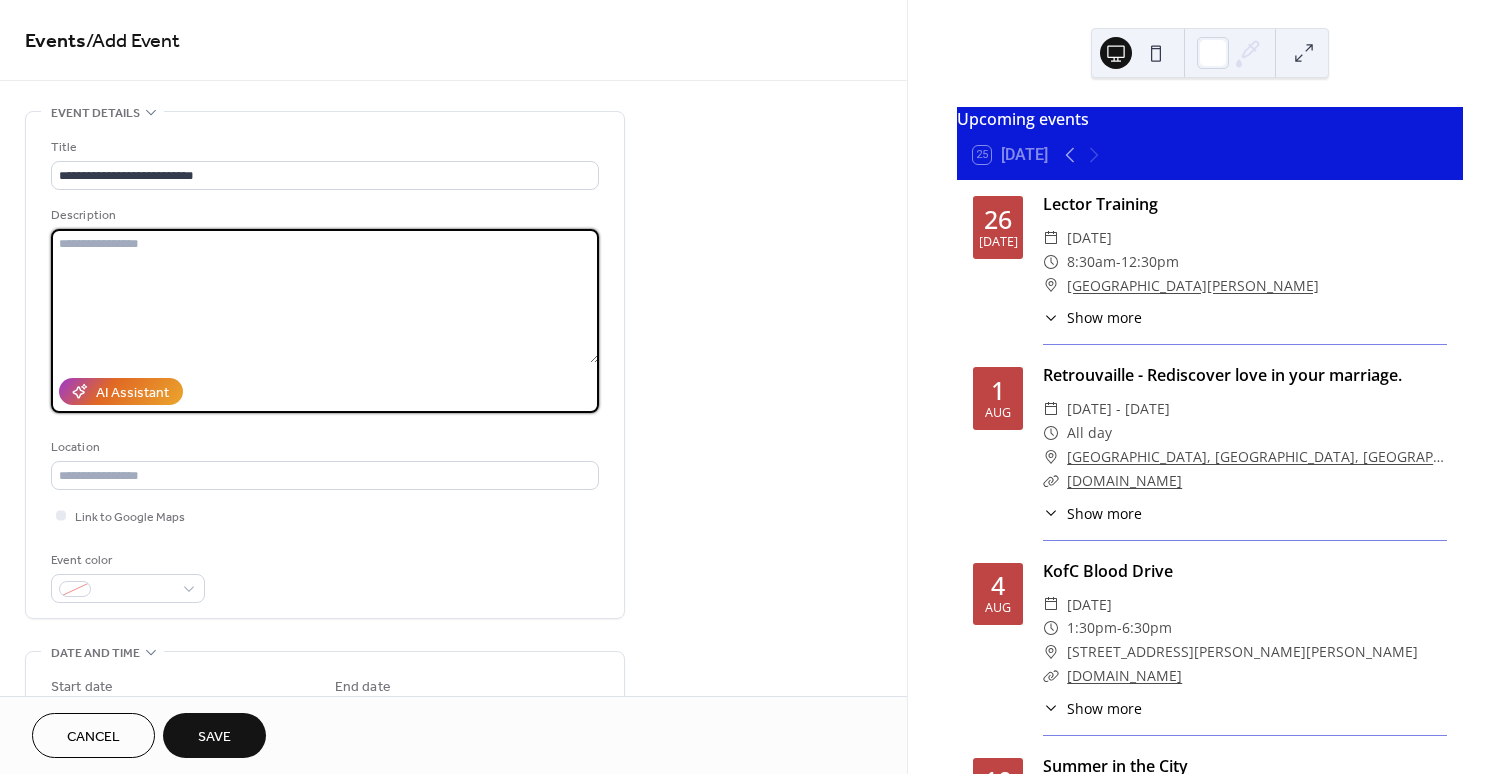 paste on "**********" 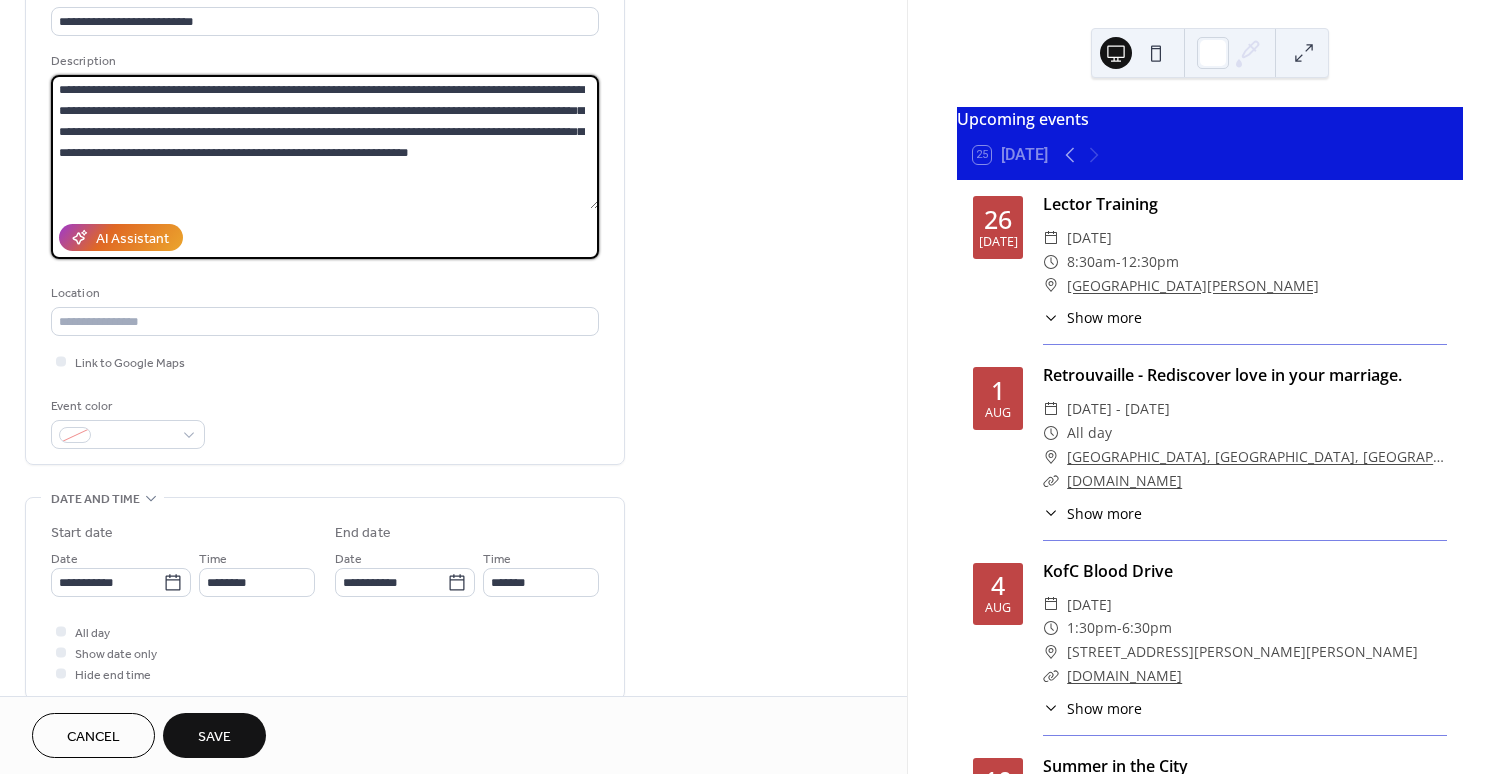 scroll, scrollTop: 228, scrollLeft: 0, axis: vertical 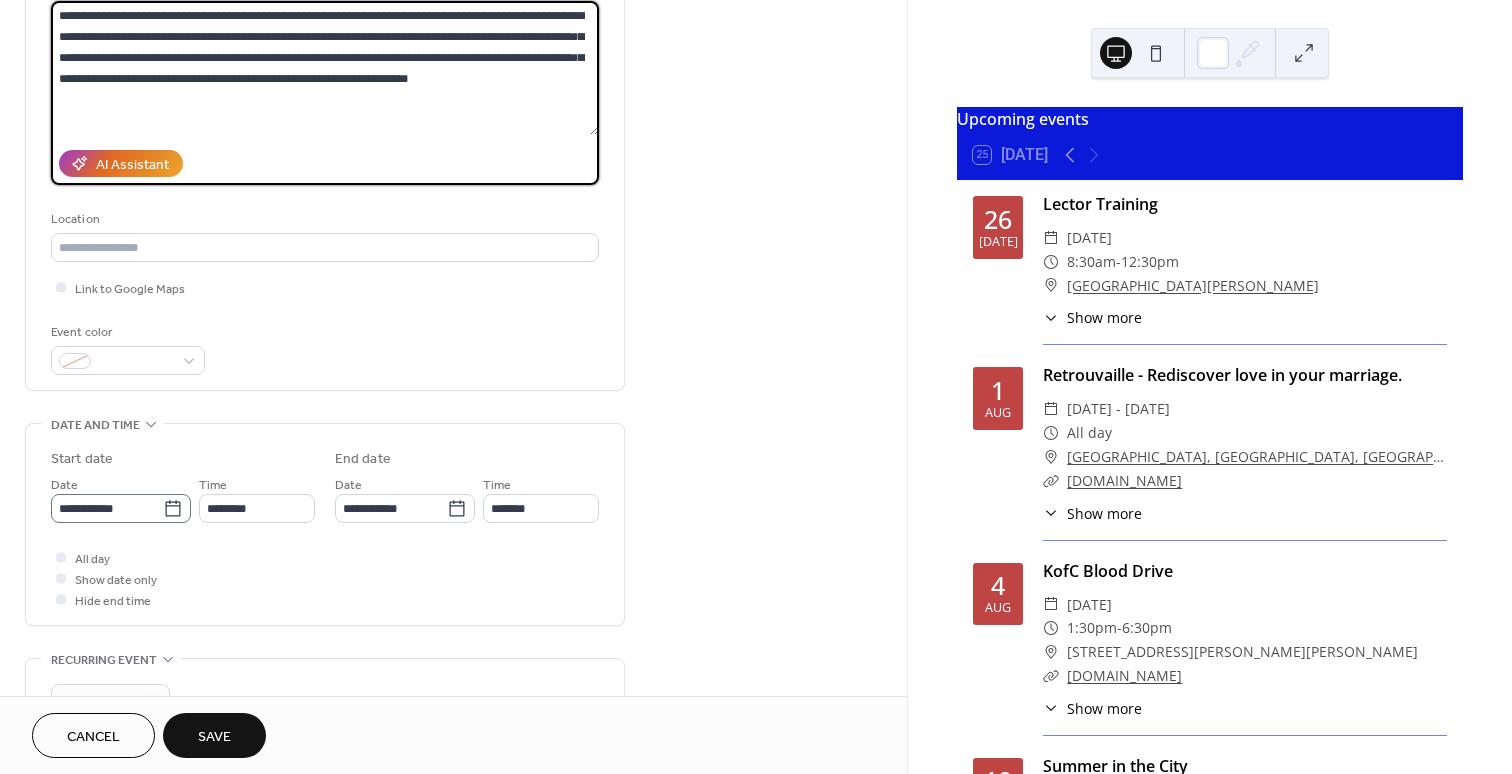 type on "**********" 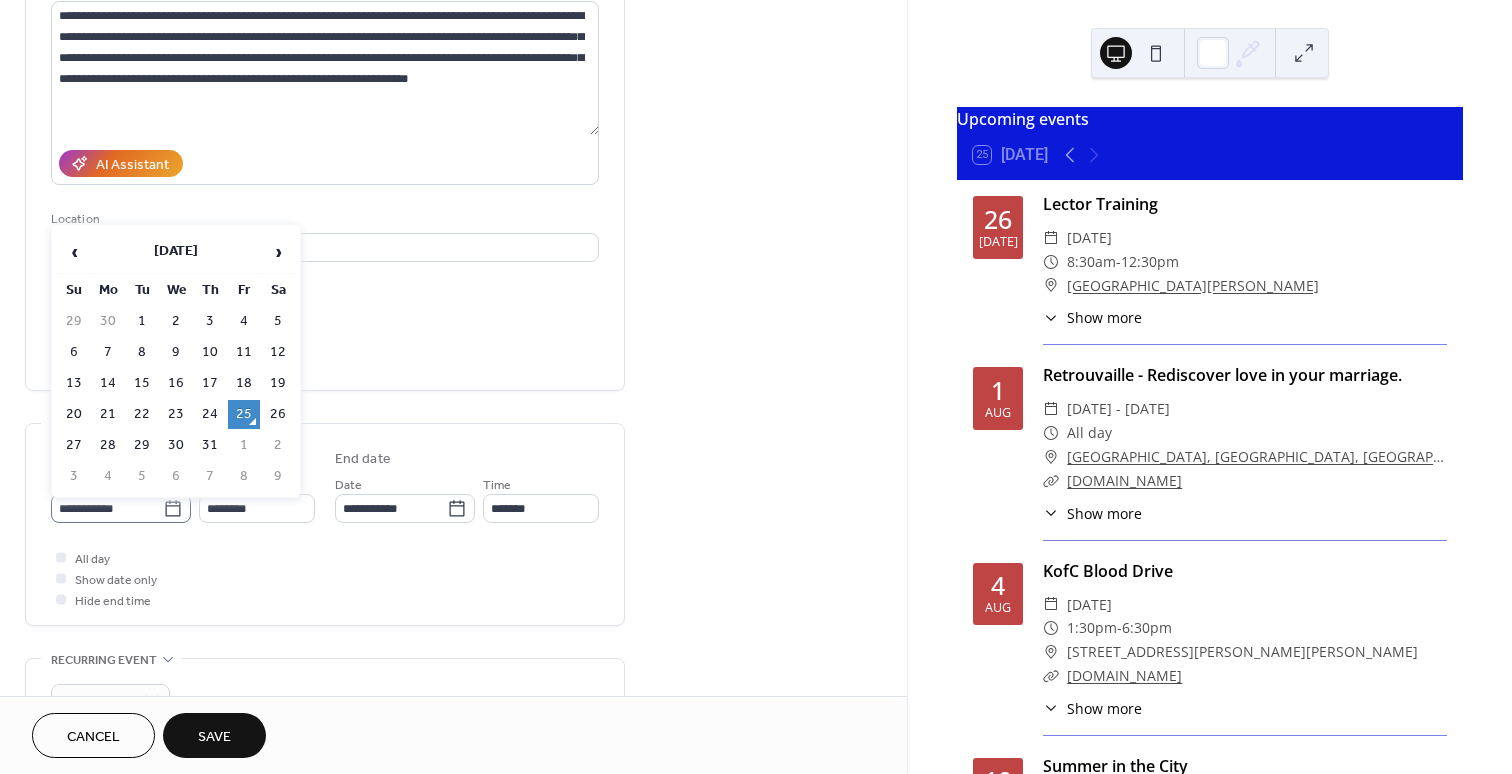 click 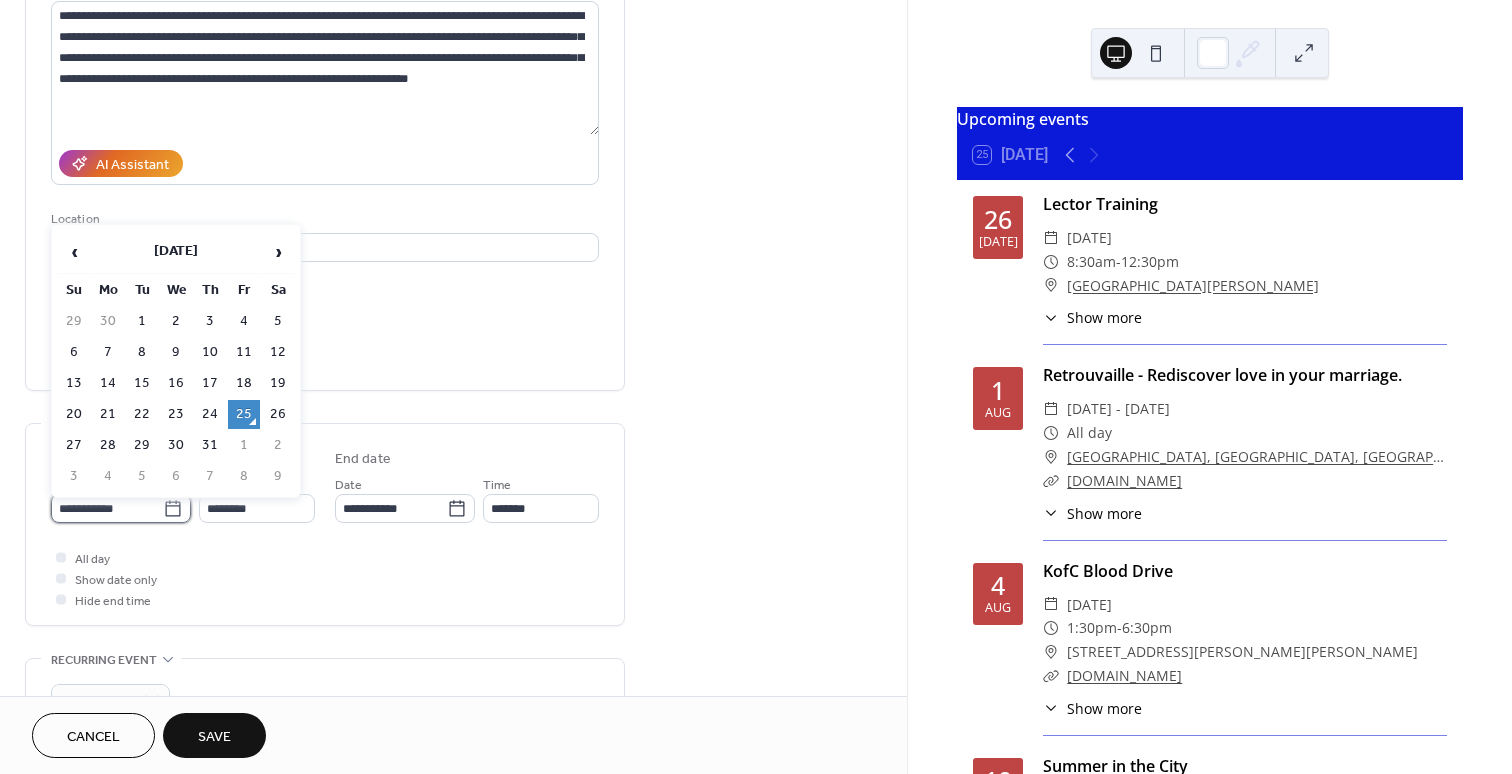 click on "**********" at bounding box center [107, 508] 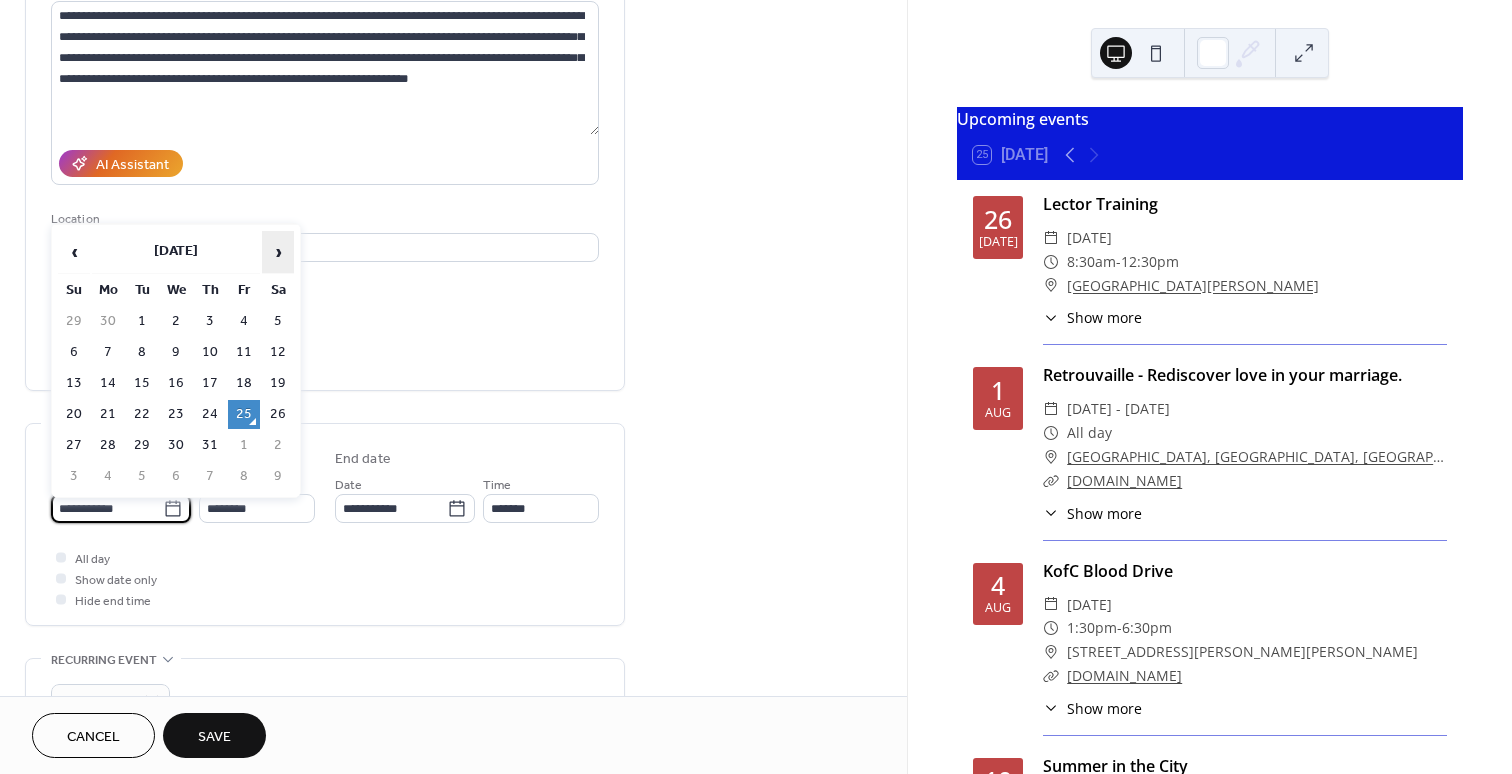click on "›" at bounding box center (278, 252) 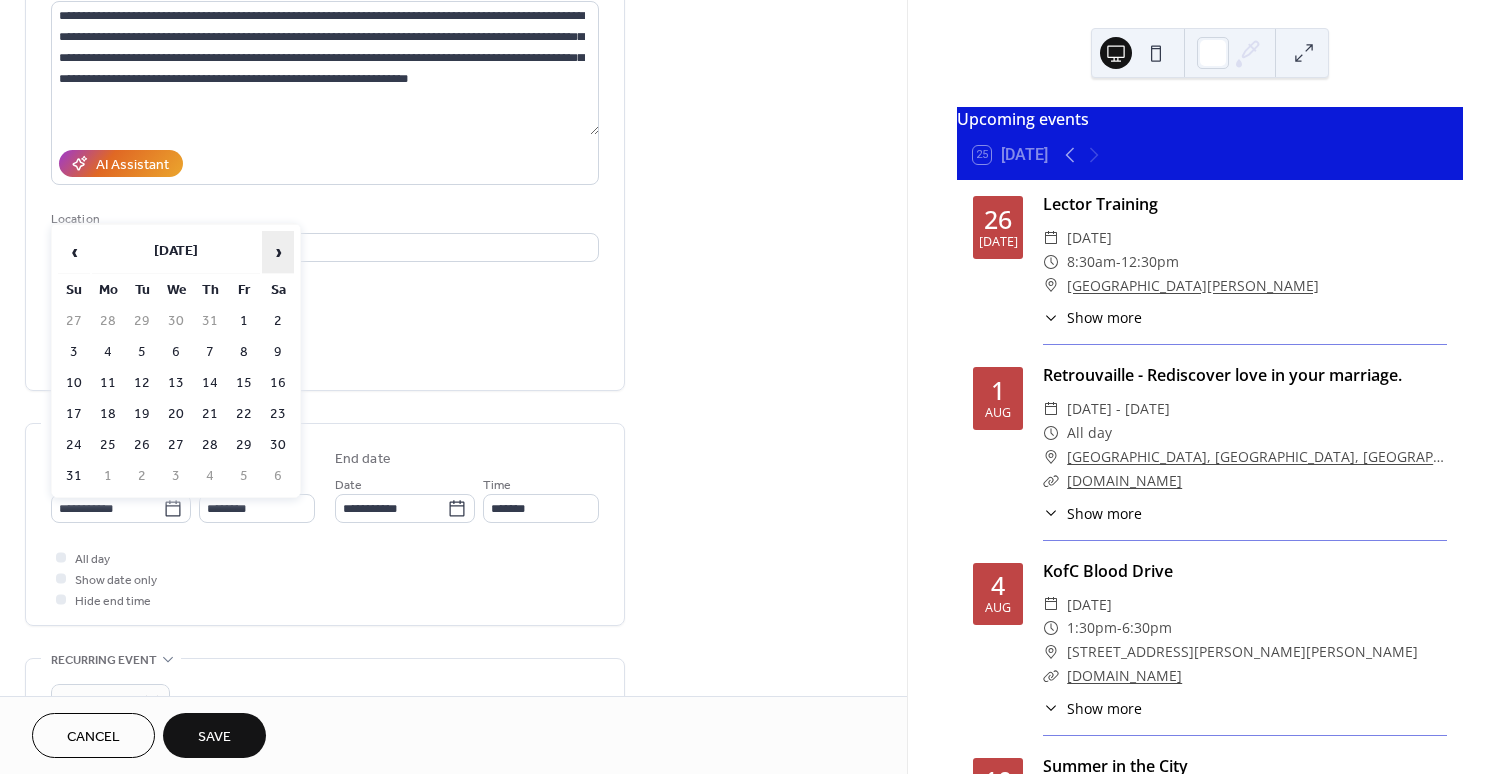 click on "›" at bounding box center [278, 252] 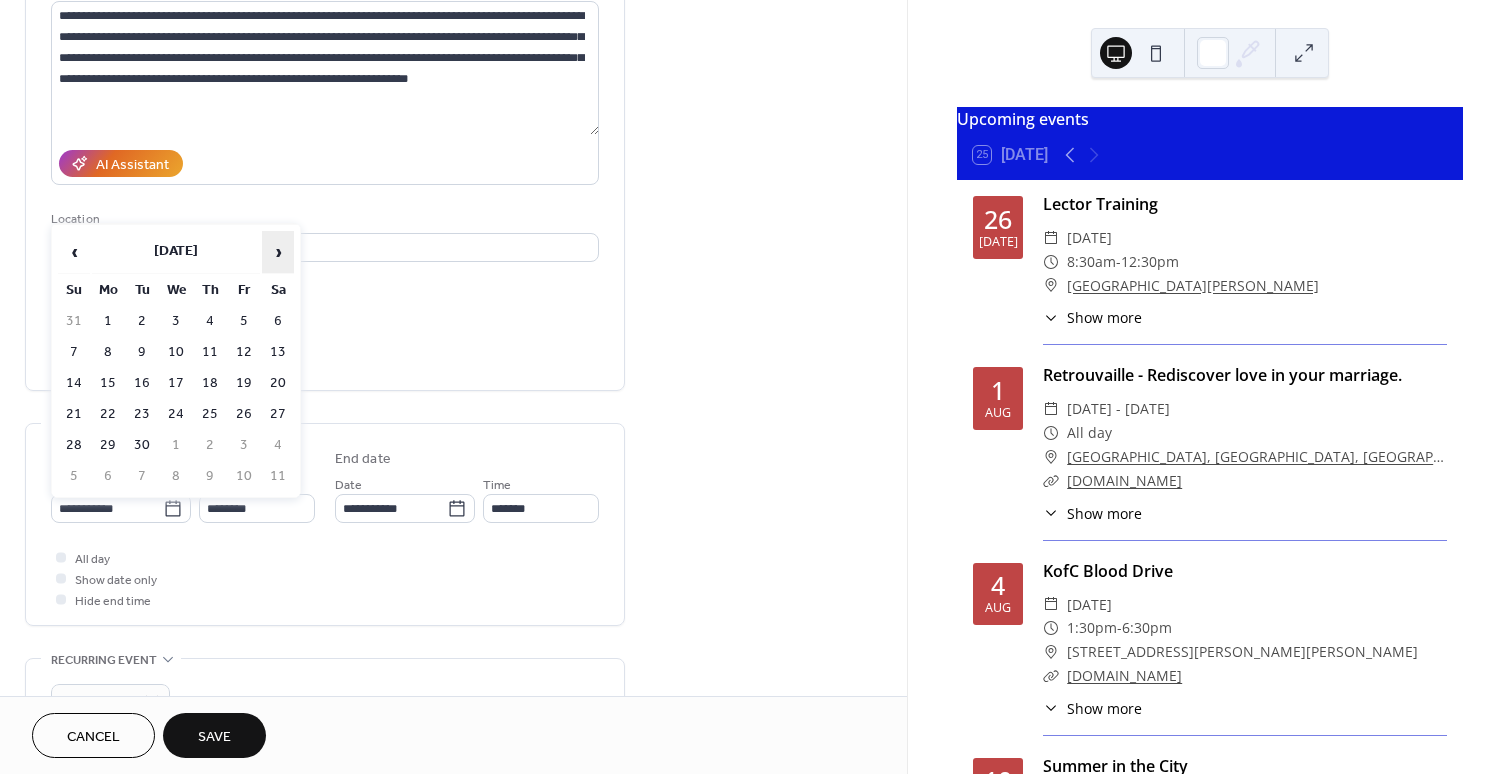 click on "›" at bounding box center (278, 252) 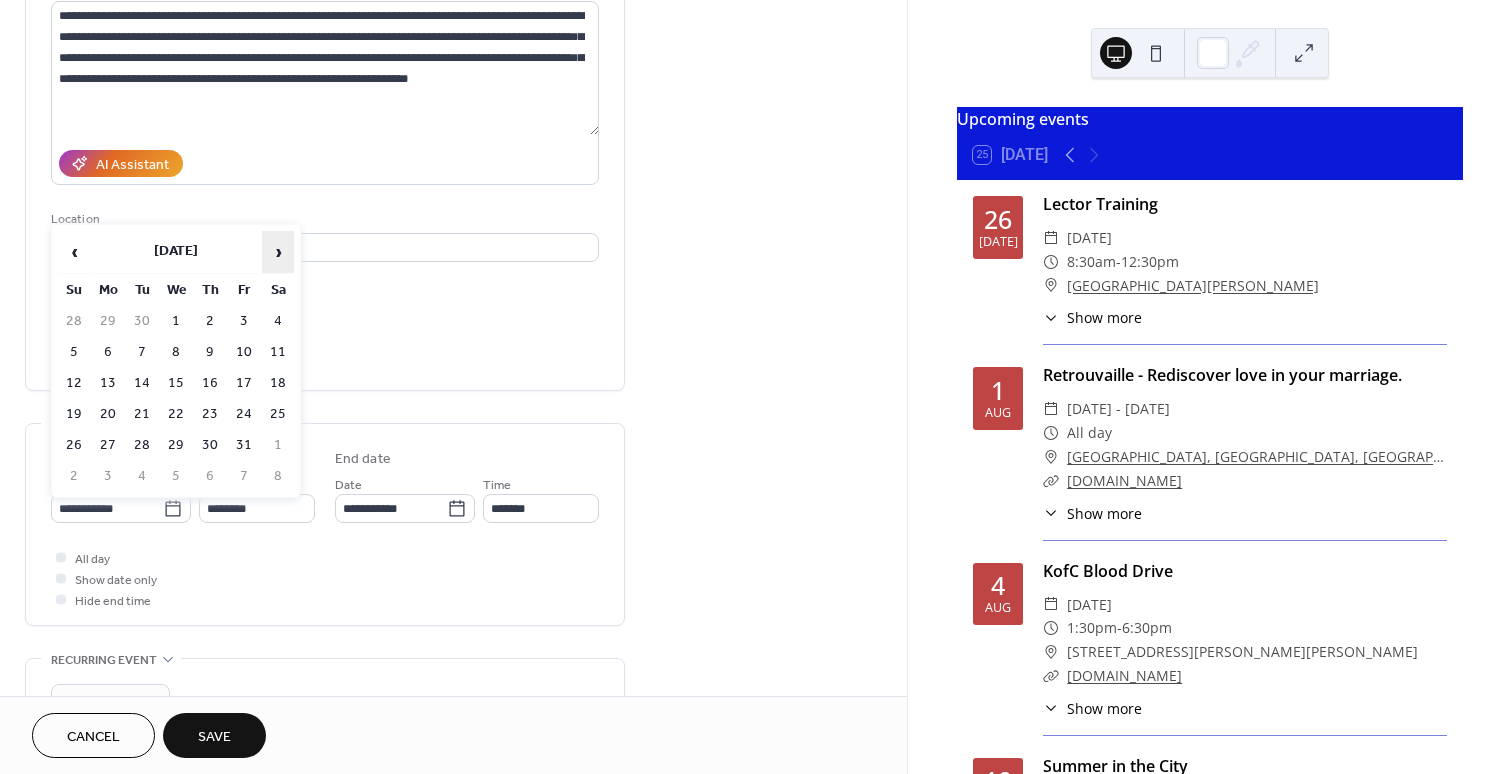 click on "›" at bounding box center [278, 252] 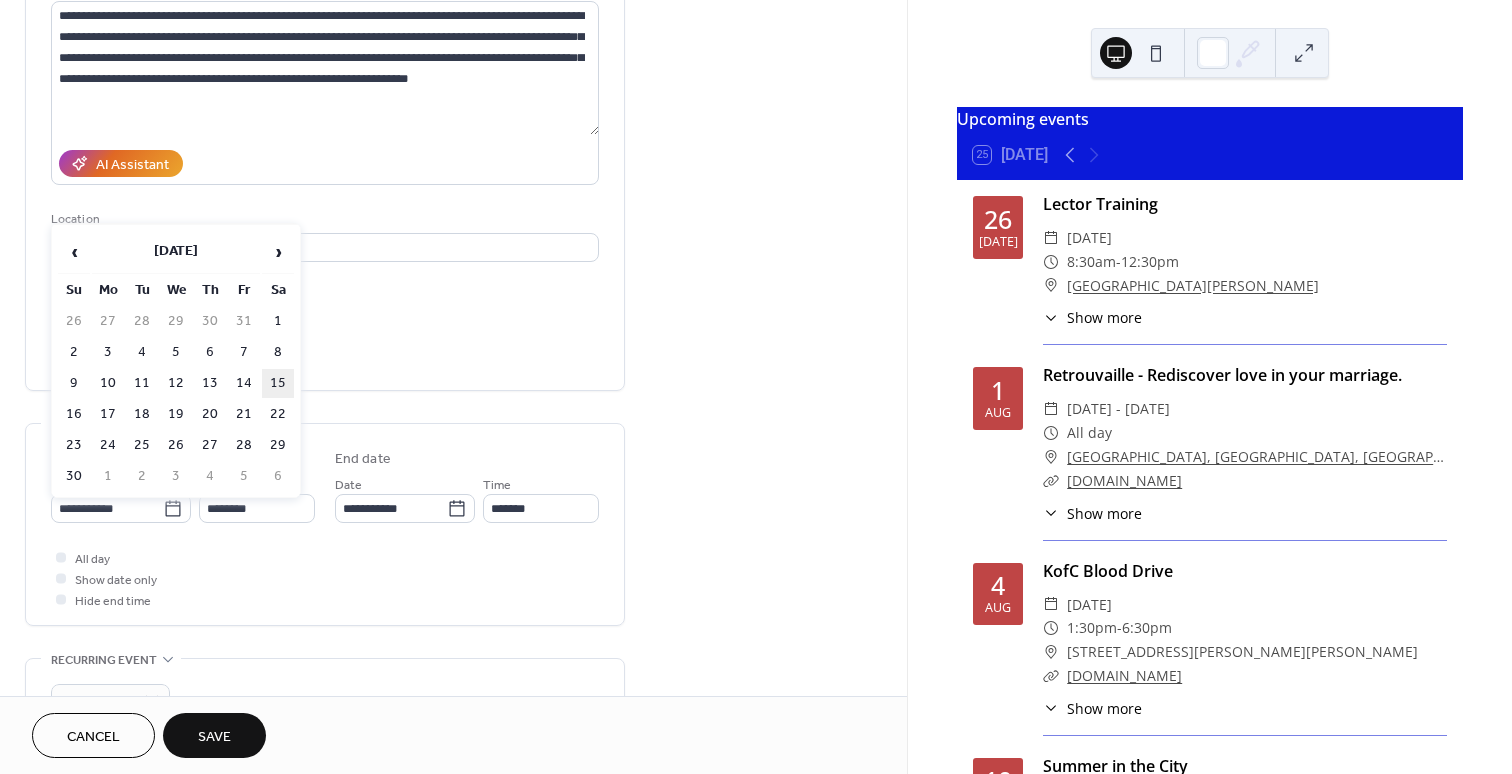 click on "15" at bounding box center (278, 383) 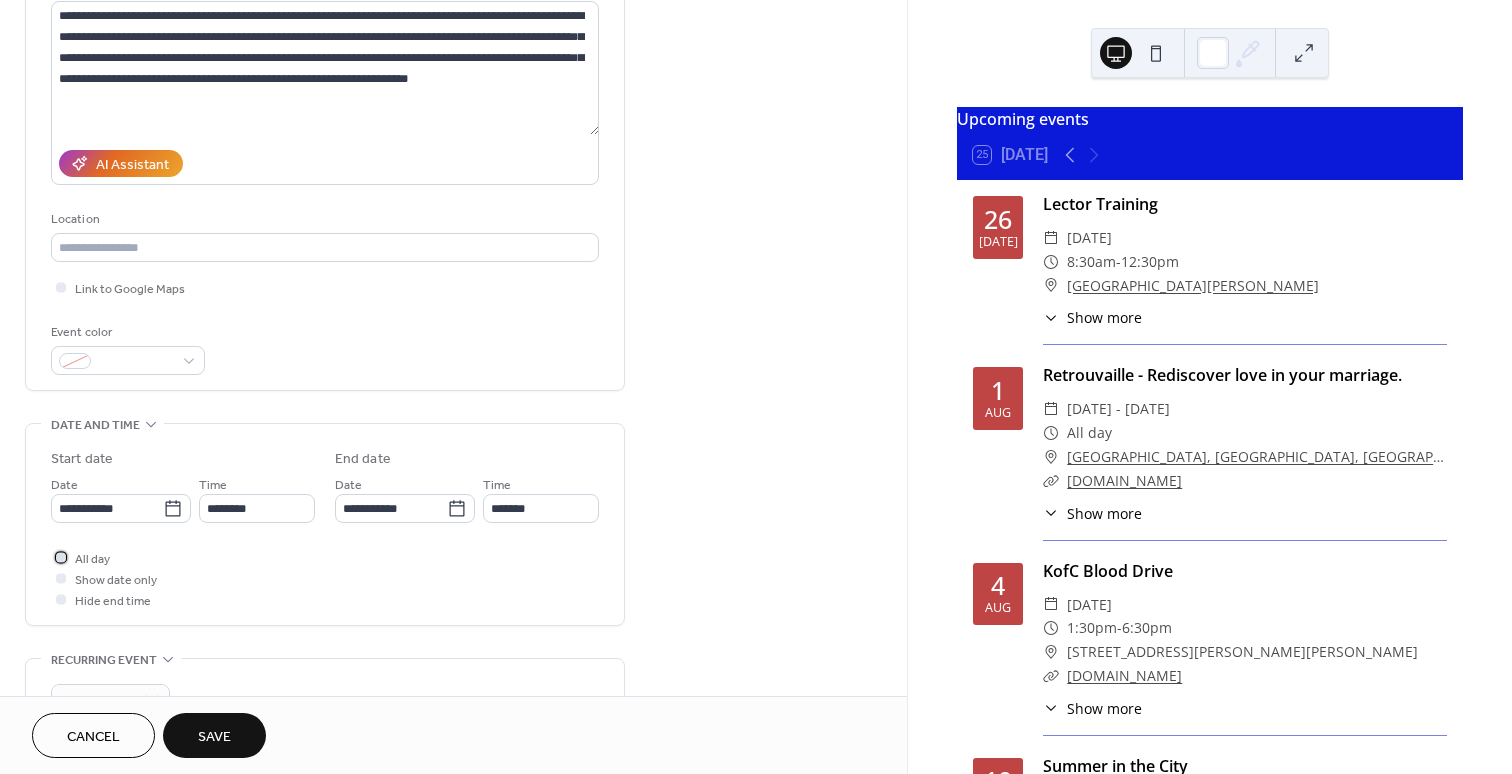 click on "All day" at bounding box center (92, 559) 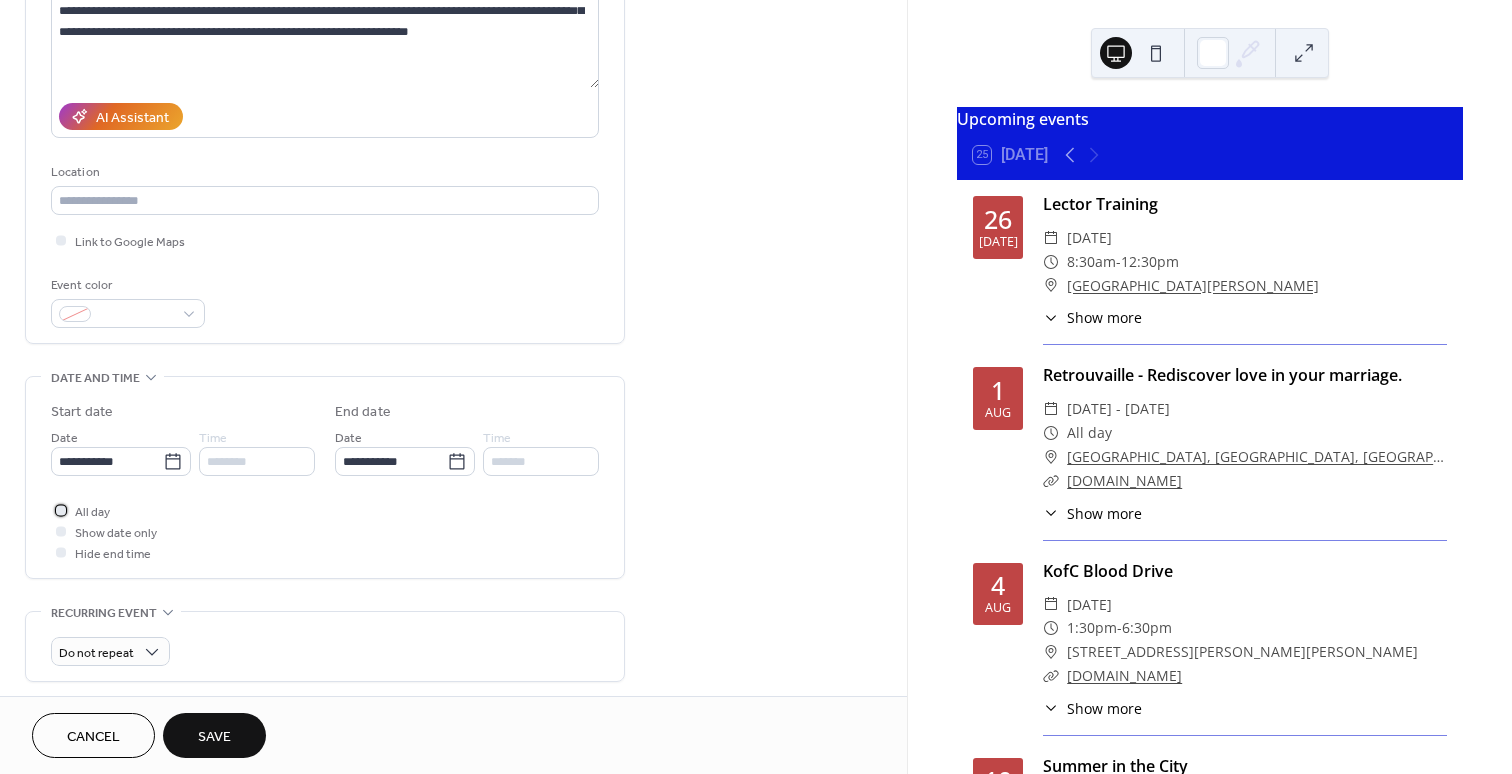 scroll, scrollTop: 577, scrollLeft: 0, axis: vertical 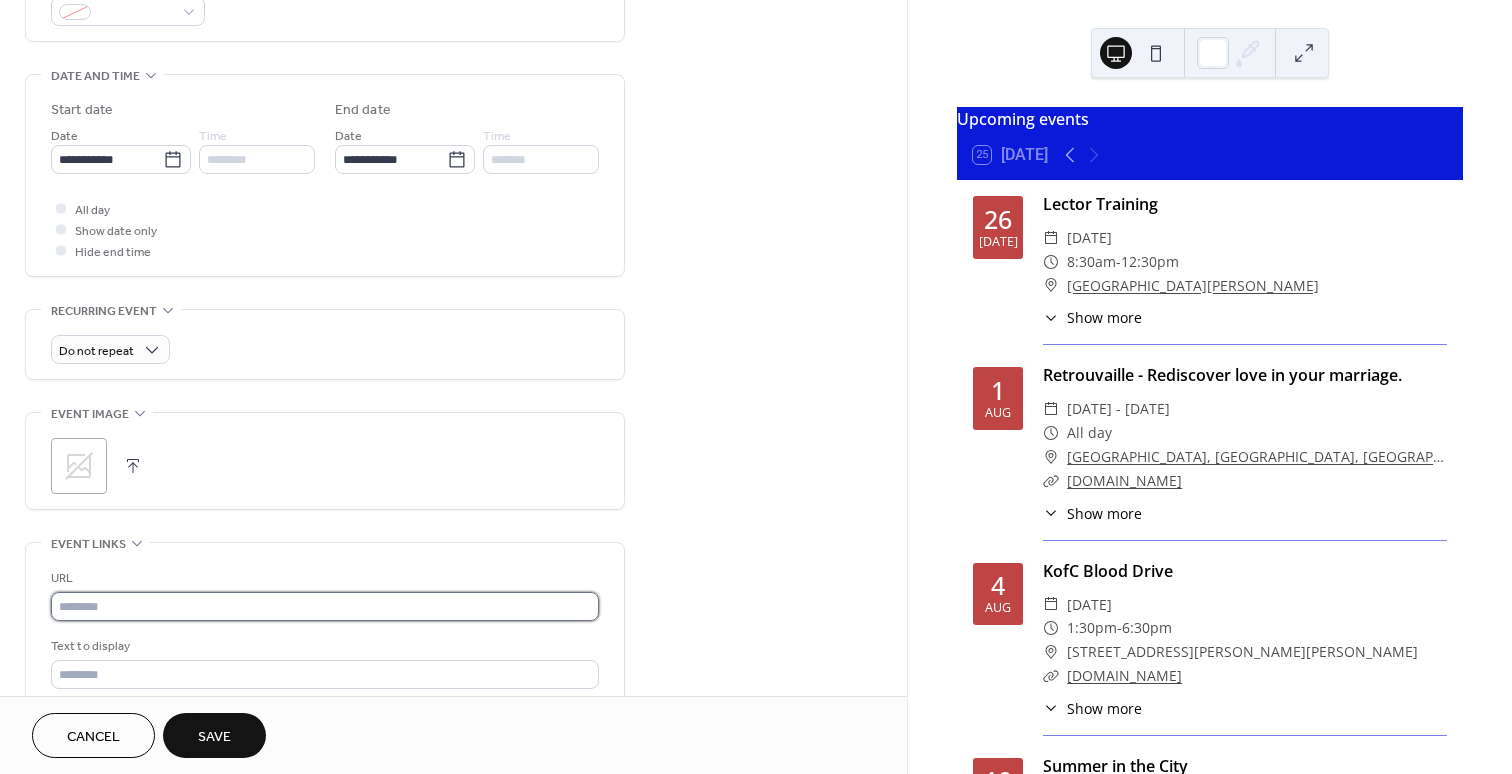 click at bounding box center (325, 606) 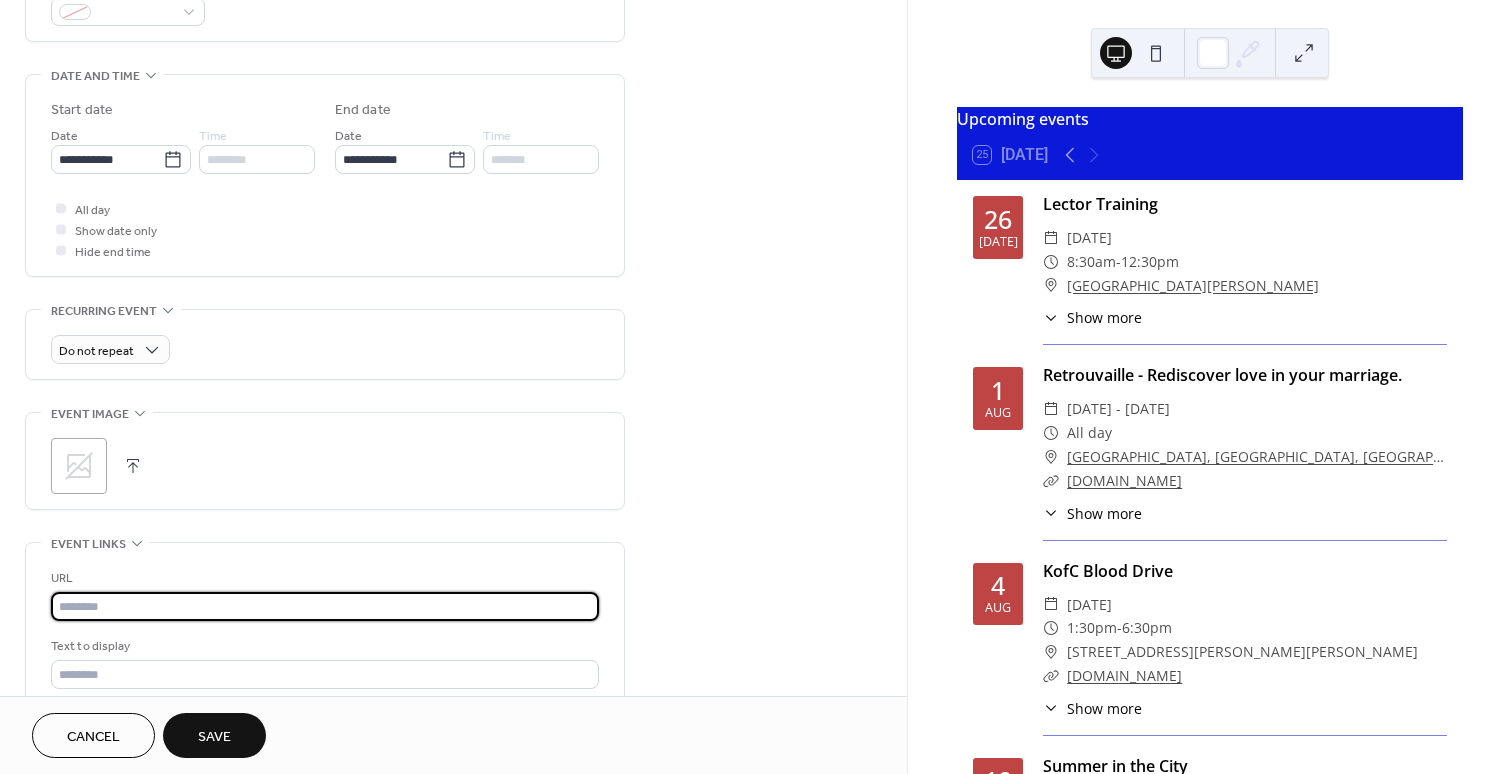 click on "**********" at bounding box center [453, 254] 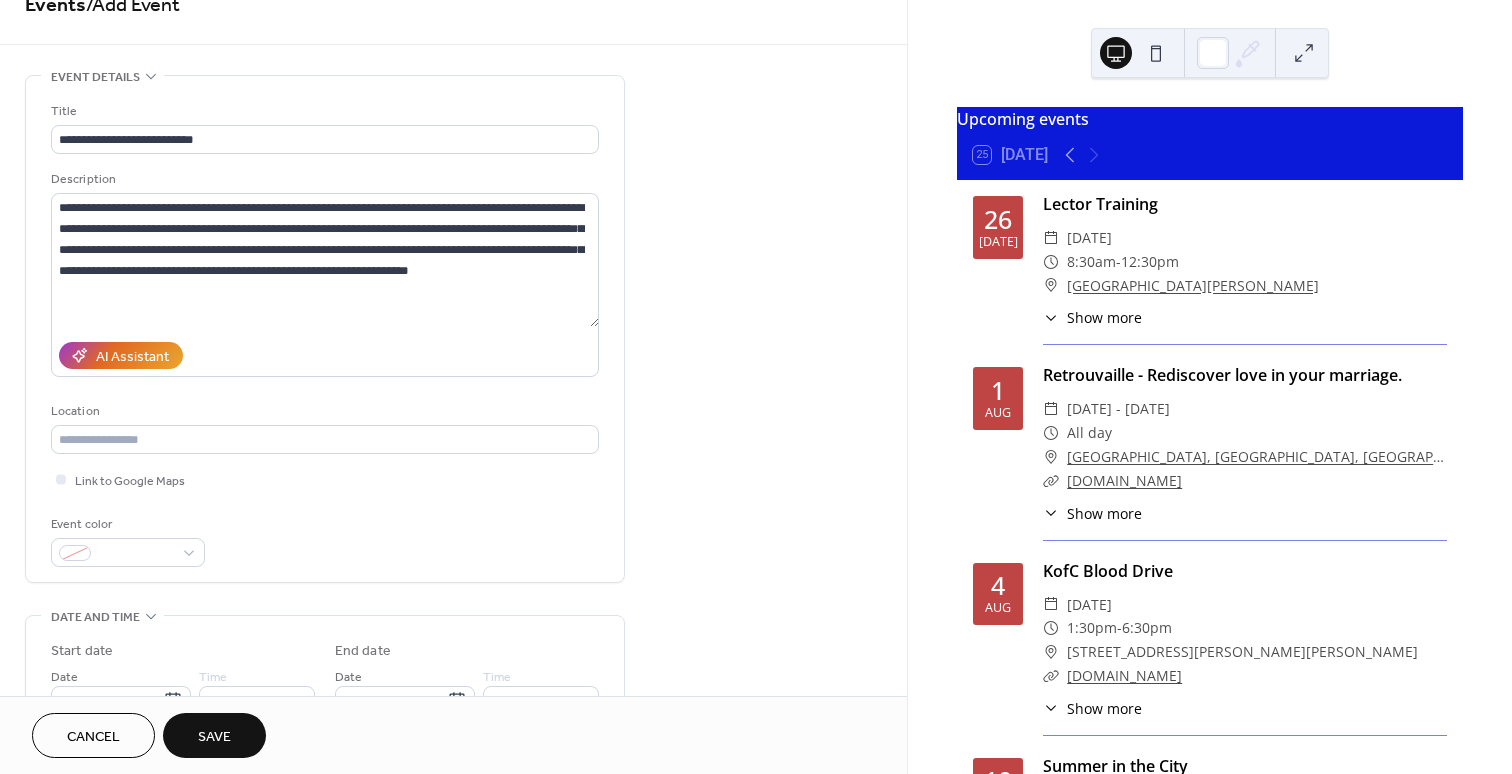 scroll, scrollTop: 0, scrollLeft: 0, axis: both 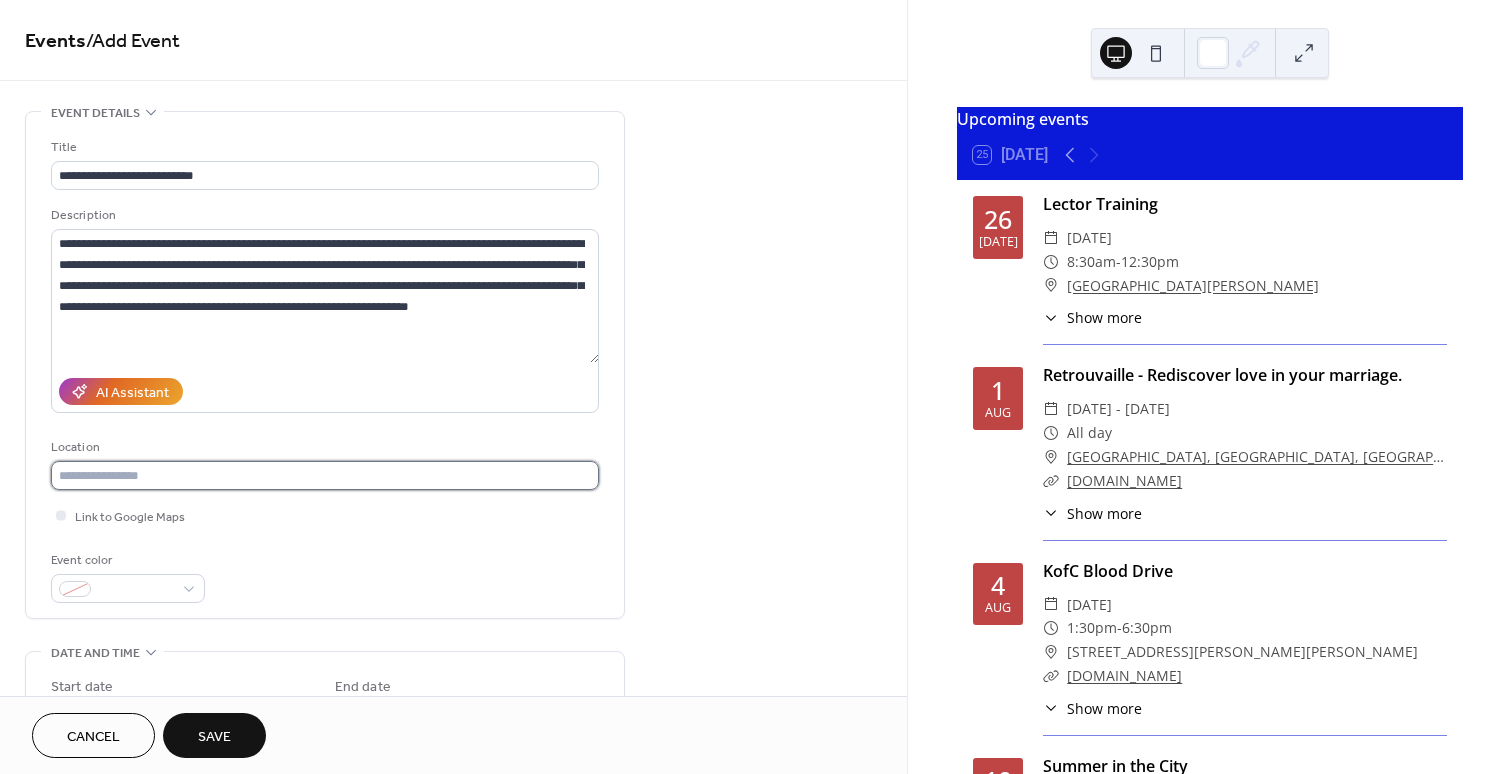 click at bounding box center [325, 475] 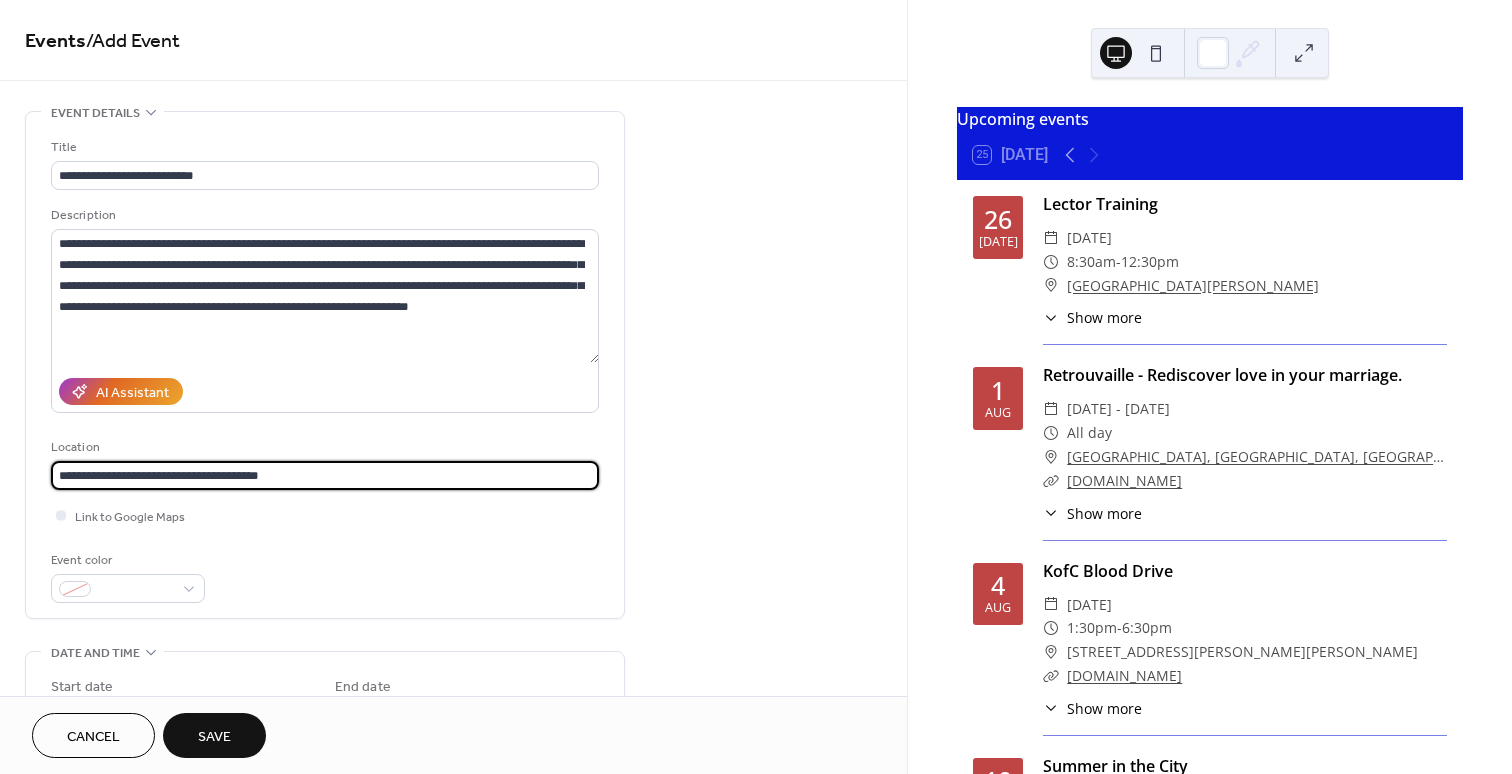 type on "**********" 